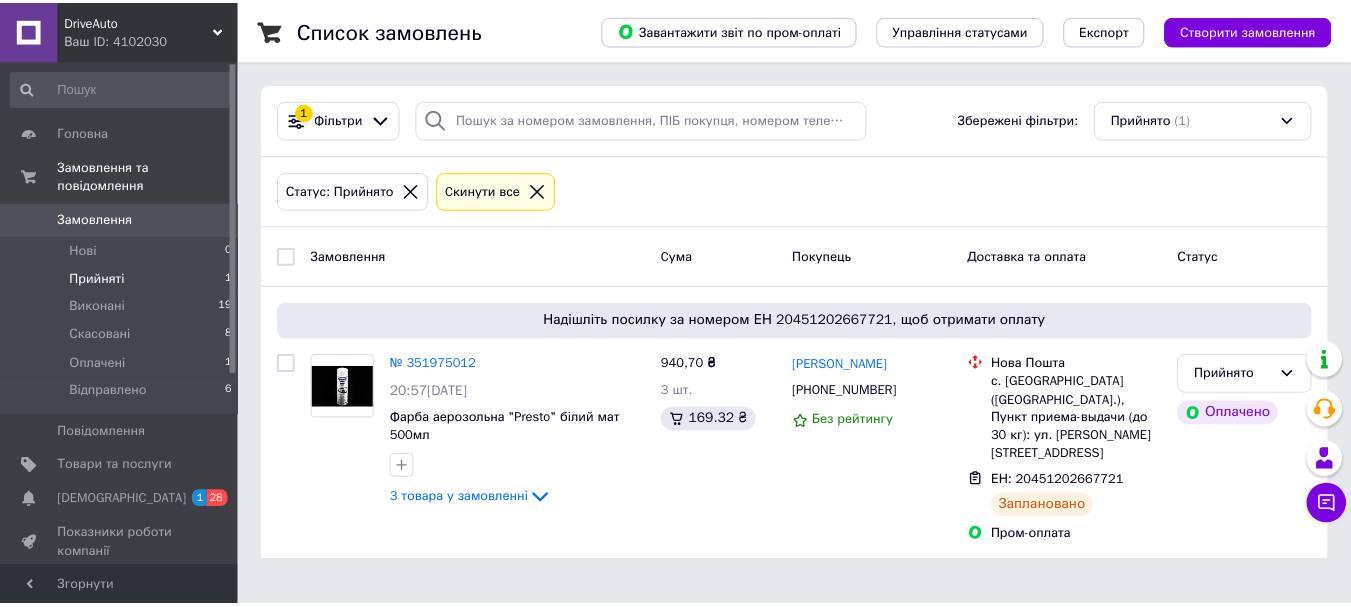 scroll, scrollTop: 0, scrollLeft: 0, axis: both 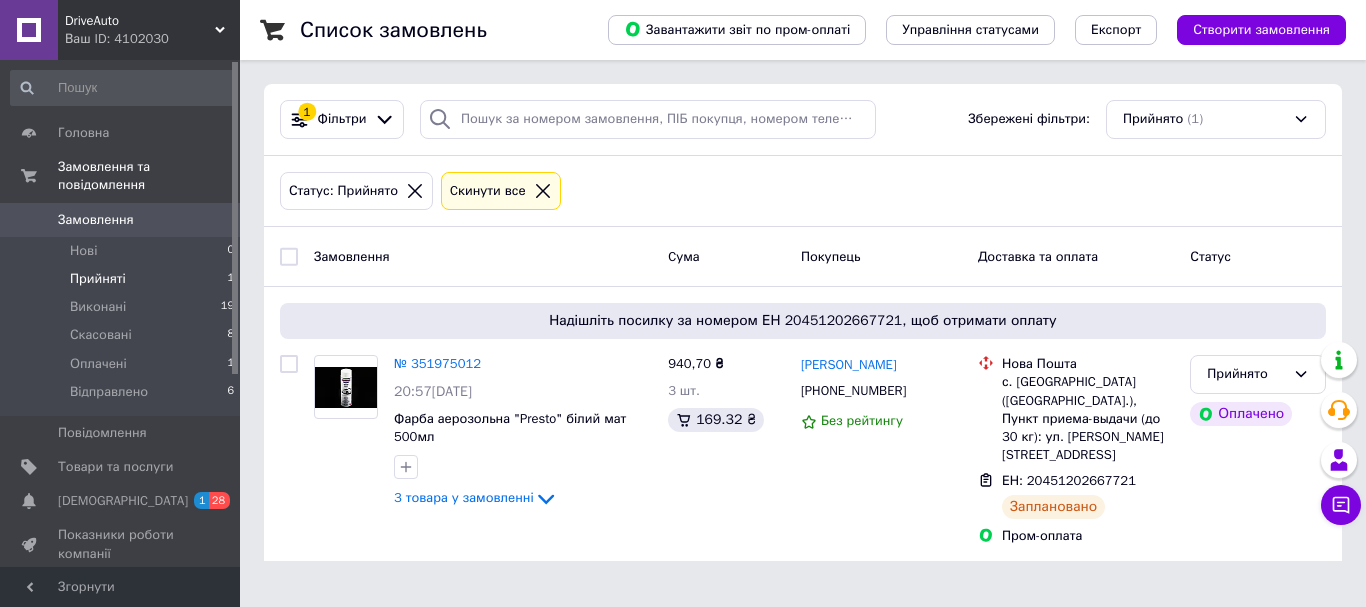 click on "Прийняті" at bounding box center (98, 279) 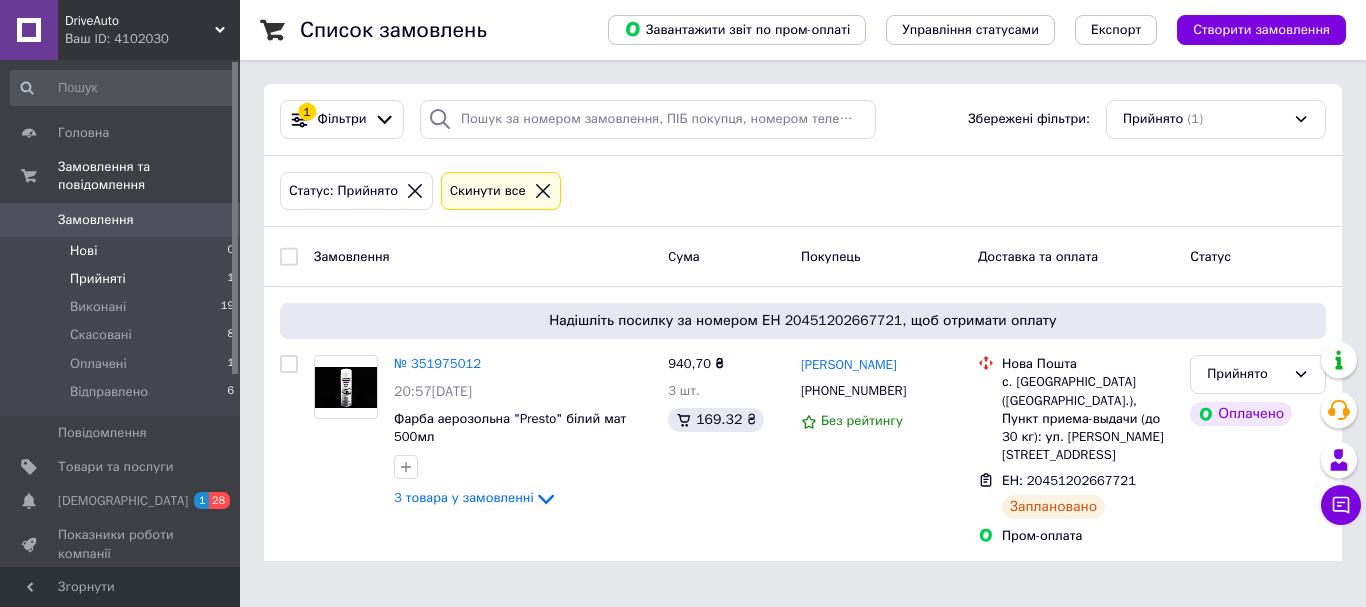 click on "Нові 0" at bounding box center [123, 251] 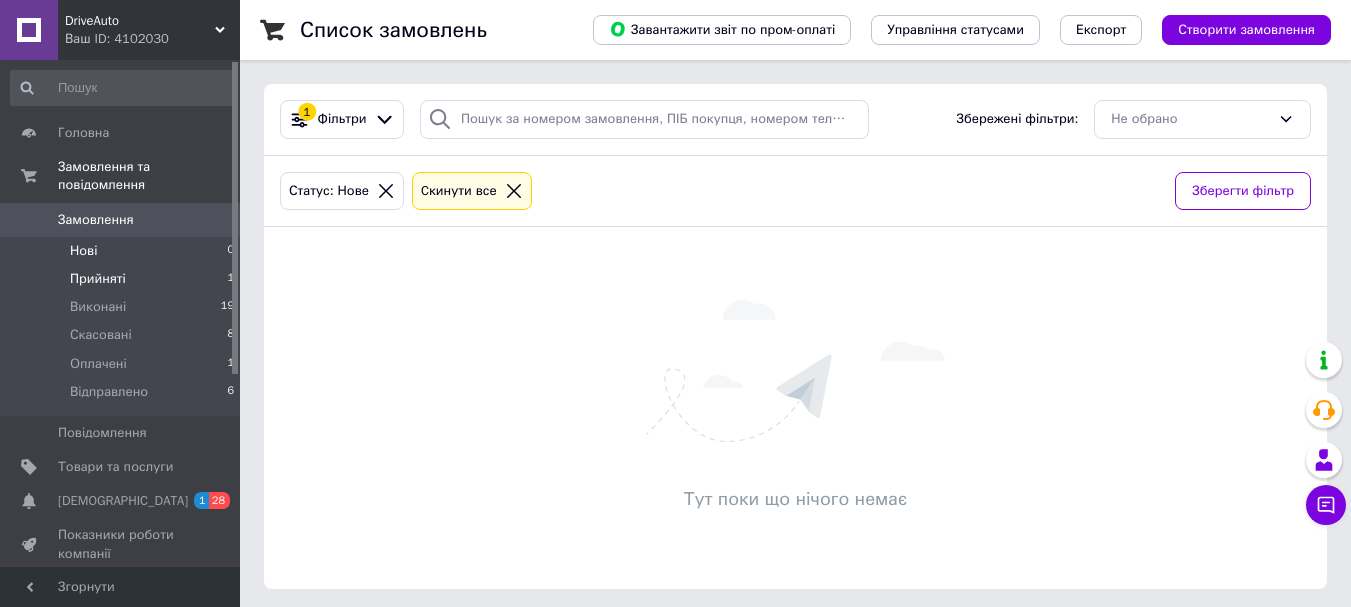click on "Прийняті" at bounding box center [98, 279] 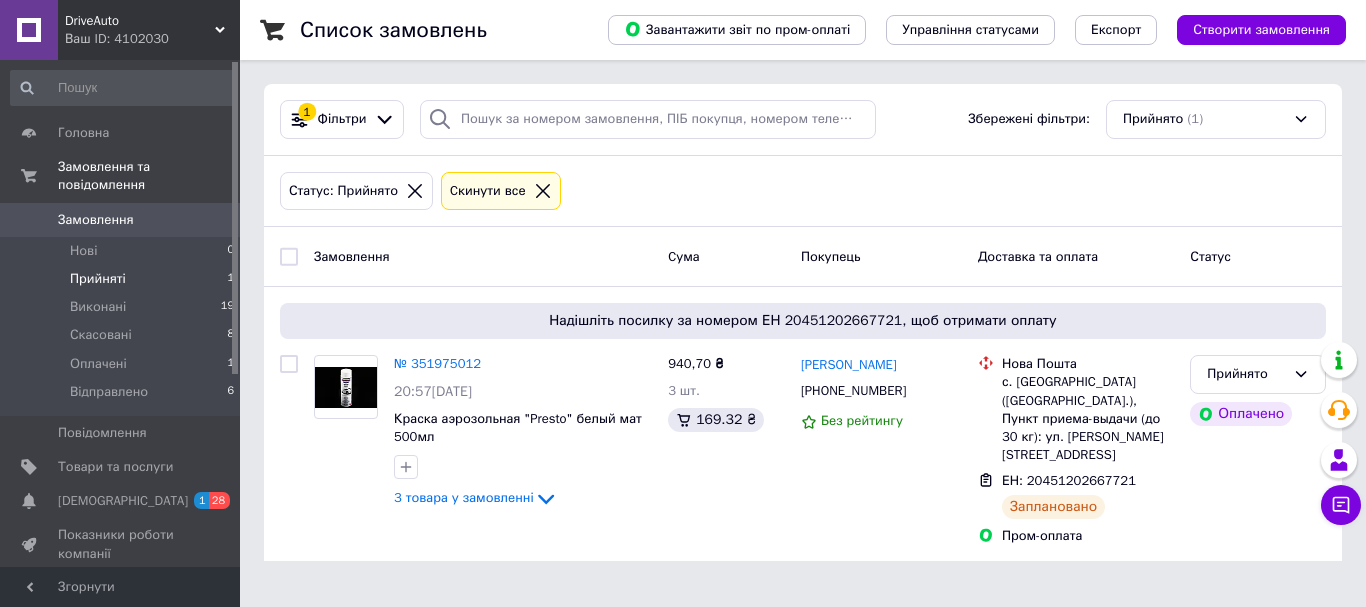 click on "Прийняті" at bounding box center [98, 279] 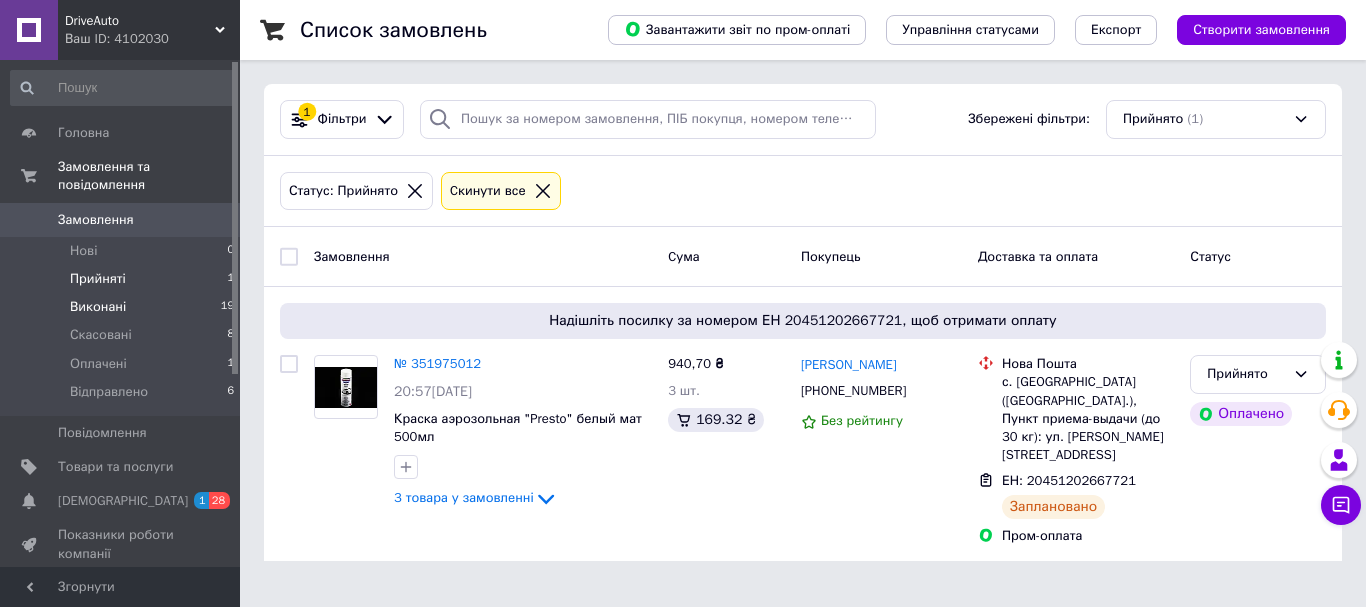 click on "Виконані" at bounding box center (98, 307) 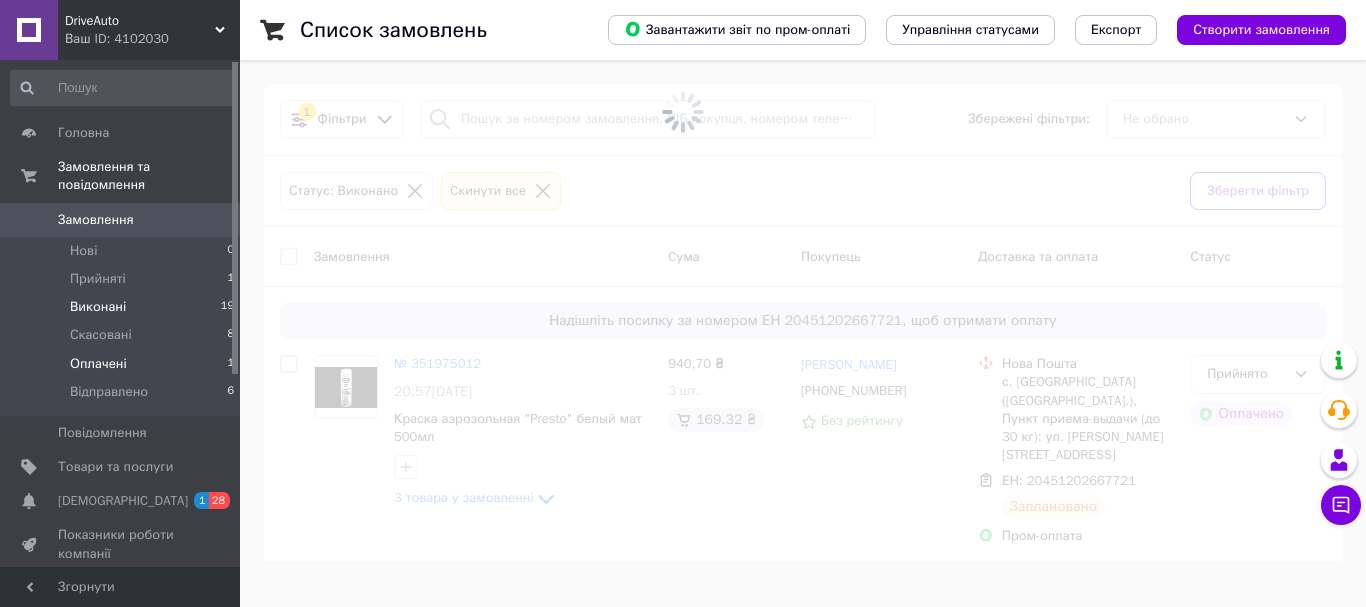 click on "Оплачені" at bounding box center [98, 364] 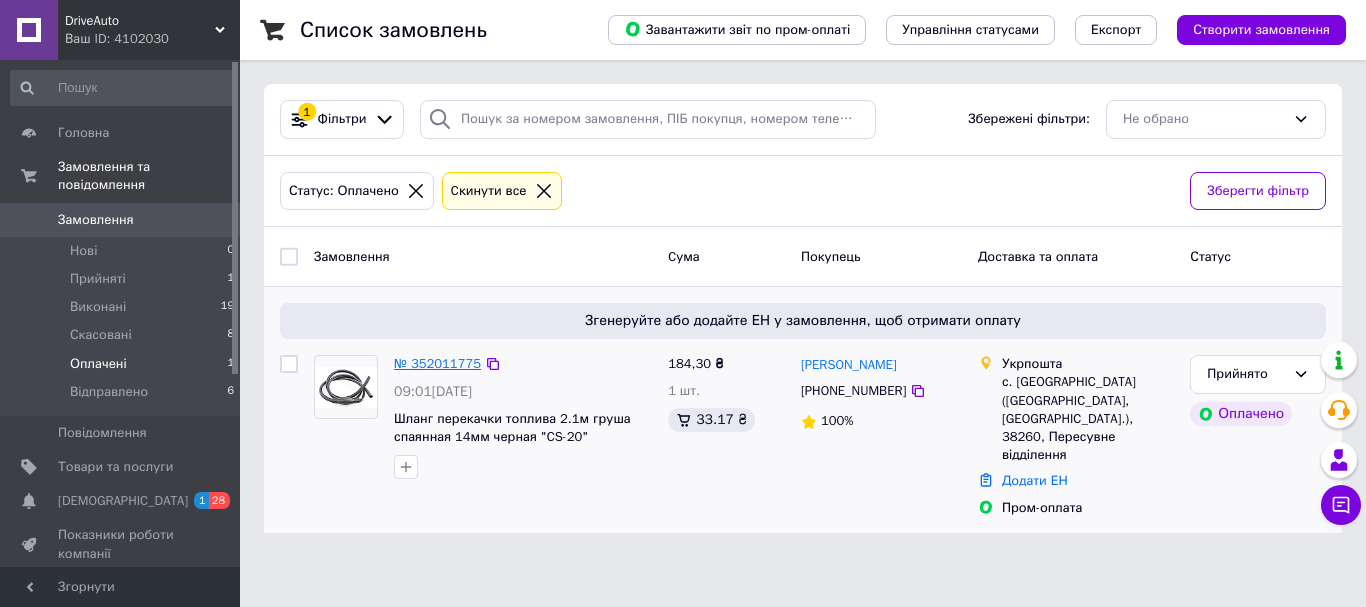 click on "№ 352011775" at bounding box center [437, 363] 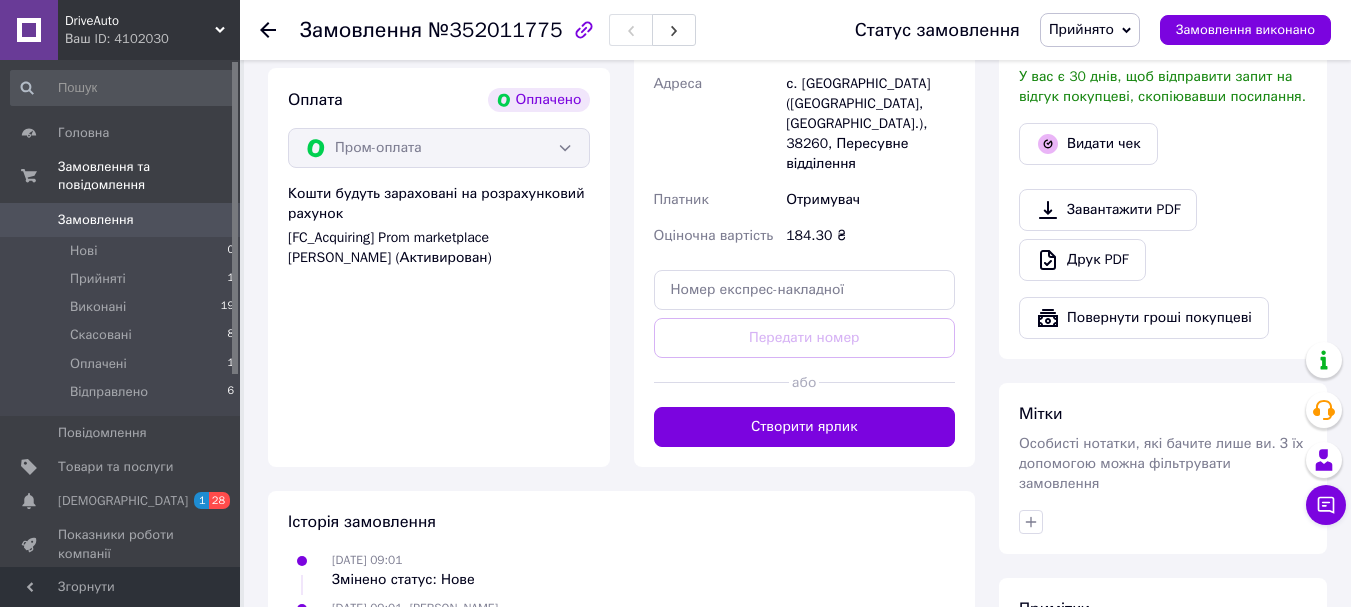 scroll, scrollTop: 700, scrollLeft: 0, axis: vertical 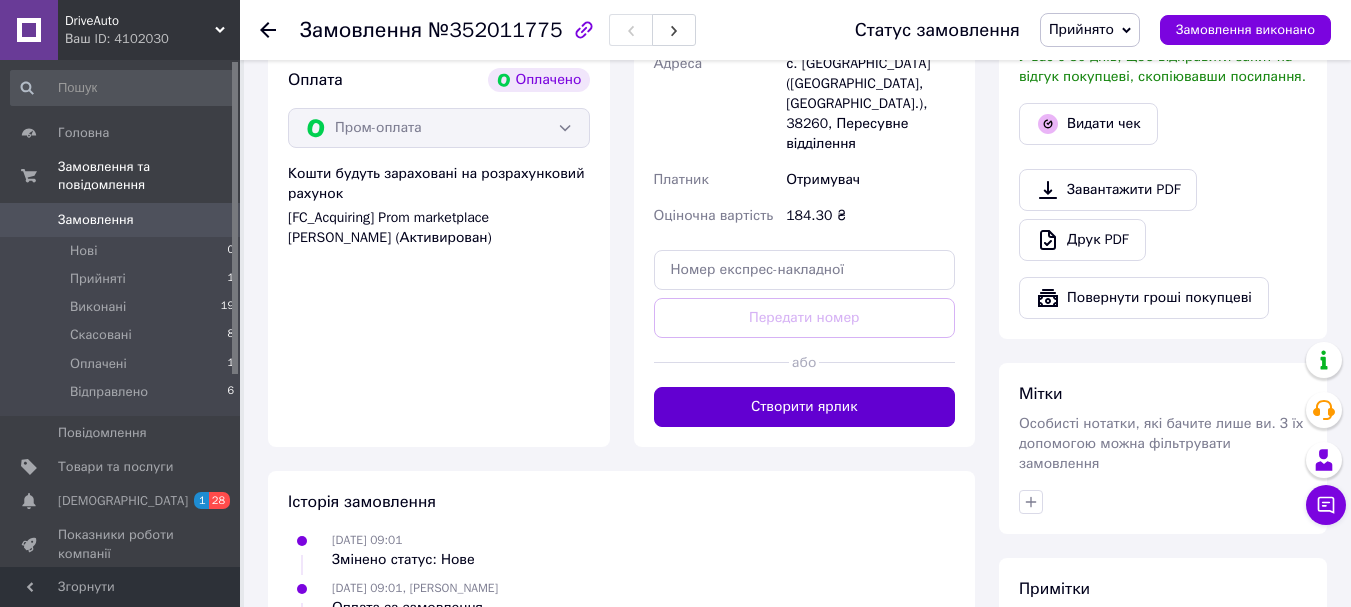 click on "Створити ярлик" at bounding box center (805, 407) 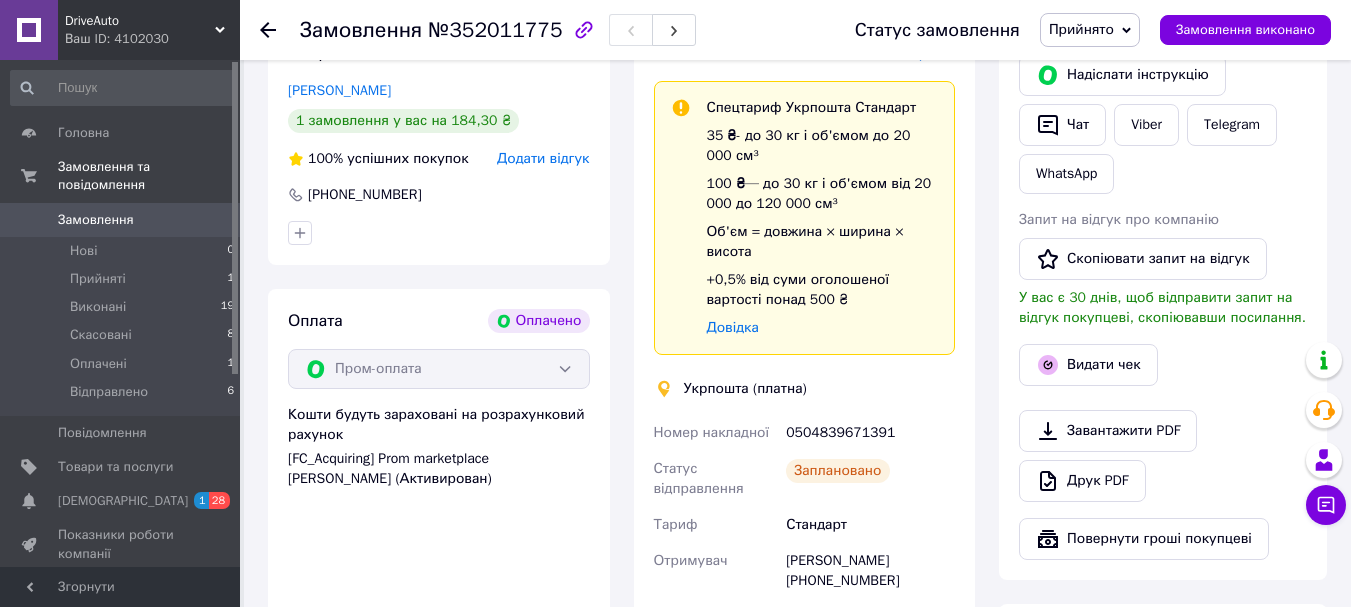 scroll, scrollTop: 300, scrollLeft: 0, axis: vertical 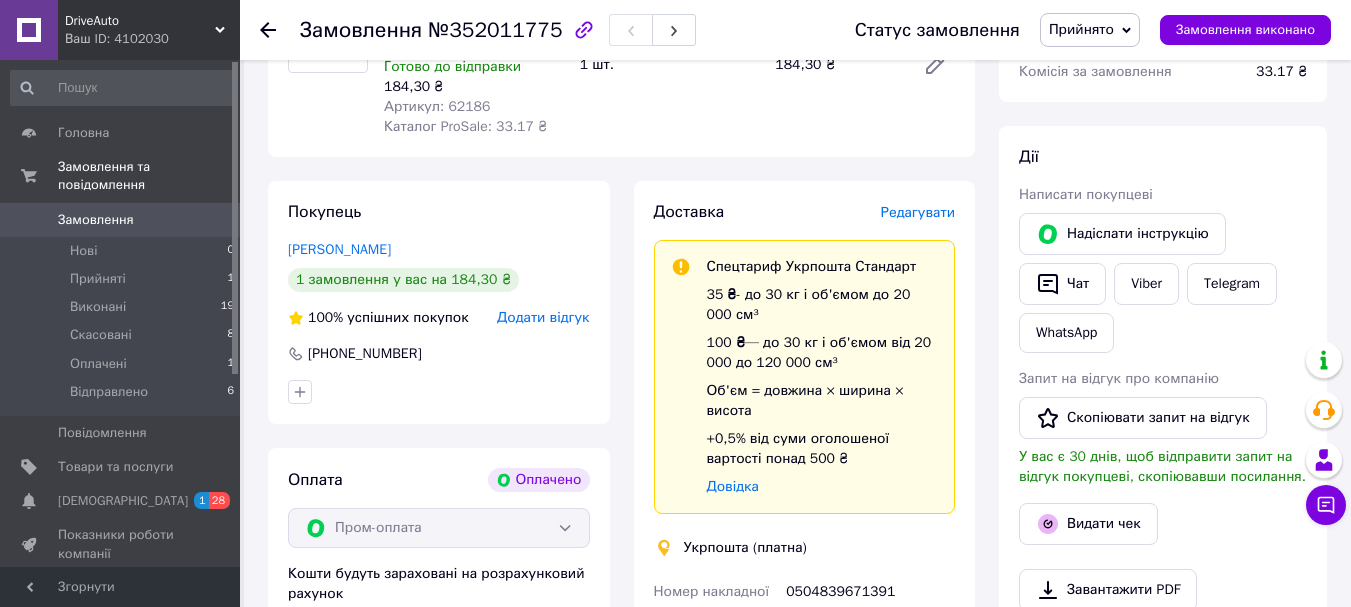 click on "Редагувати" at bounding box center (918, 212) 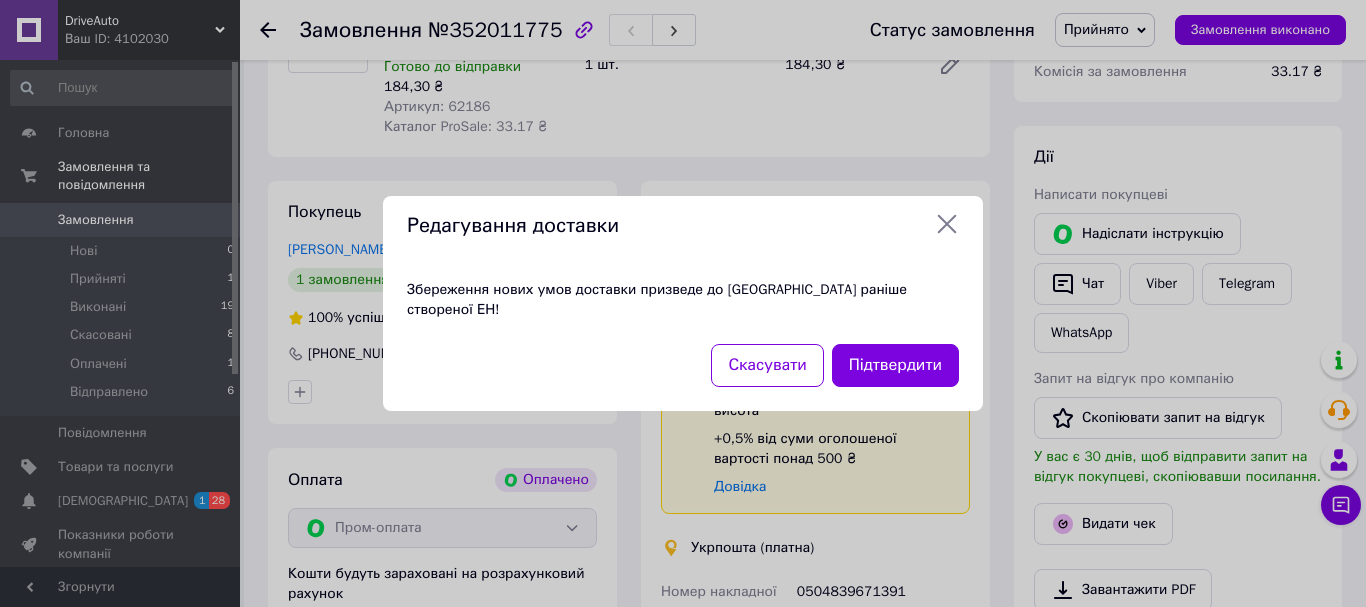 click 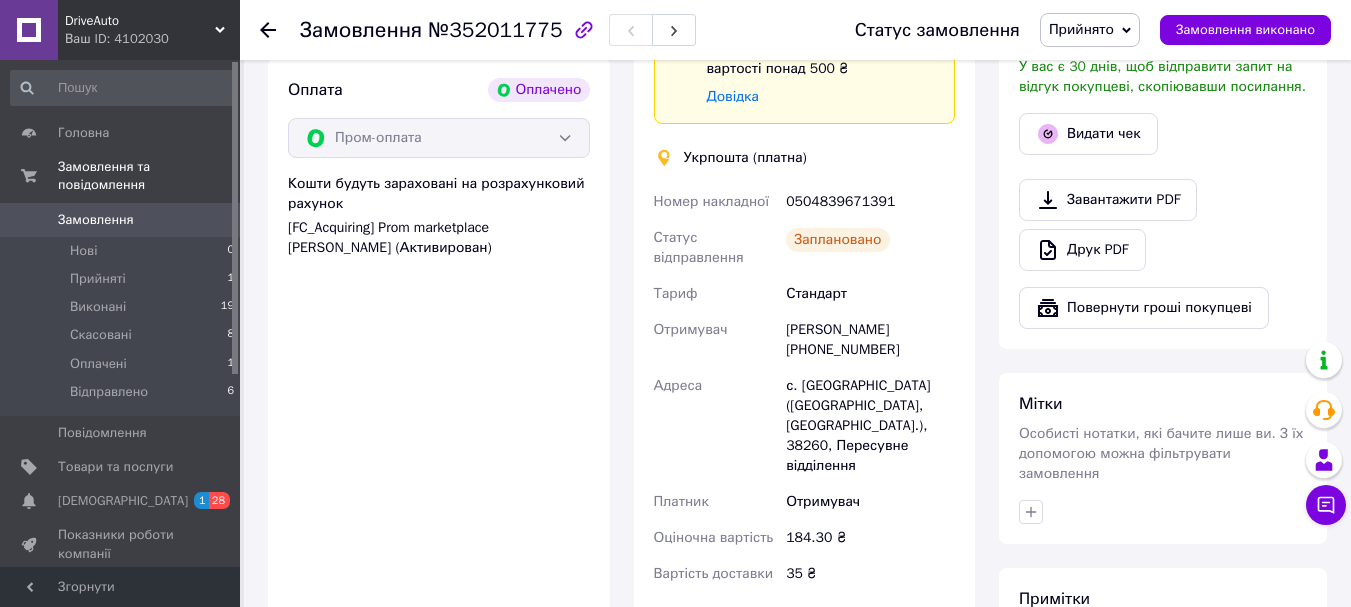 scroll, scrollTop: 0, scrollLeft: 0, axis: both 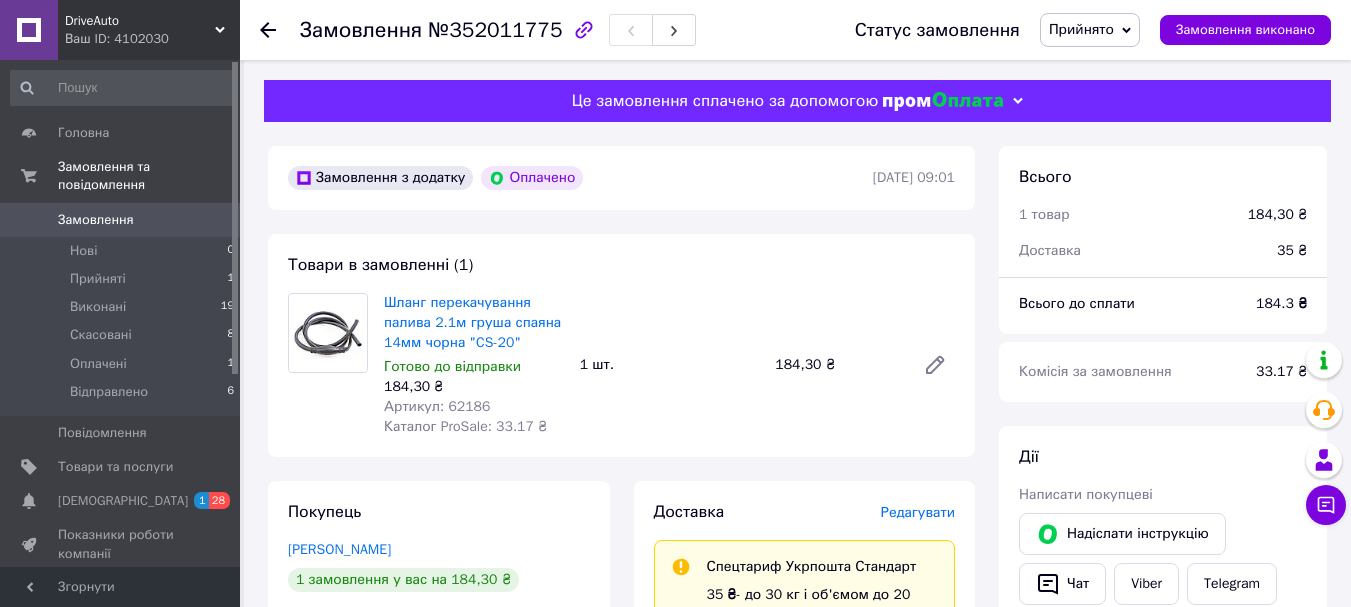 drag, startPoint x: 132, startPoint y: 257, endPoint x: 232, endPoint y: 257, distance: 100 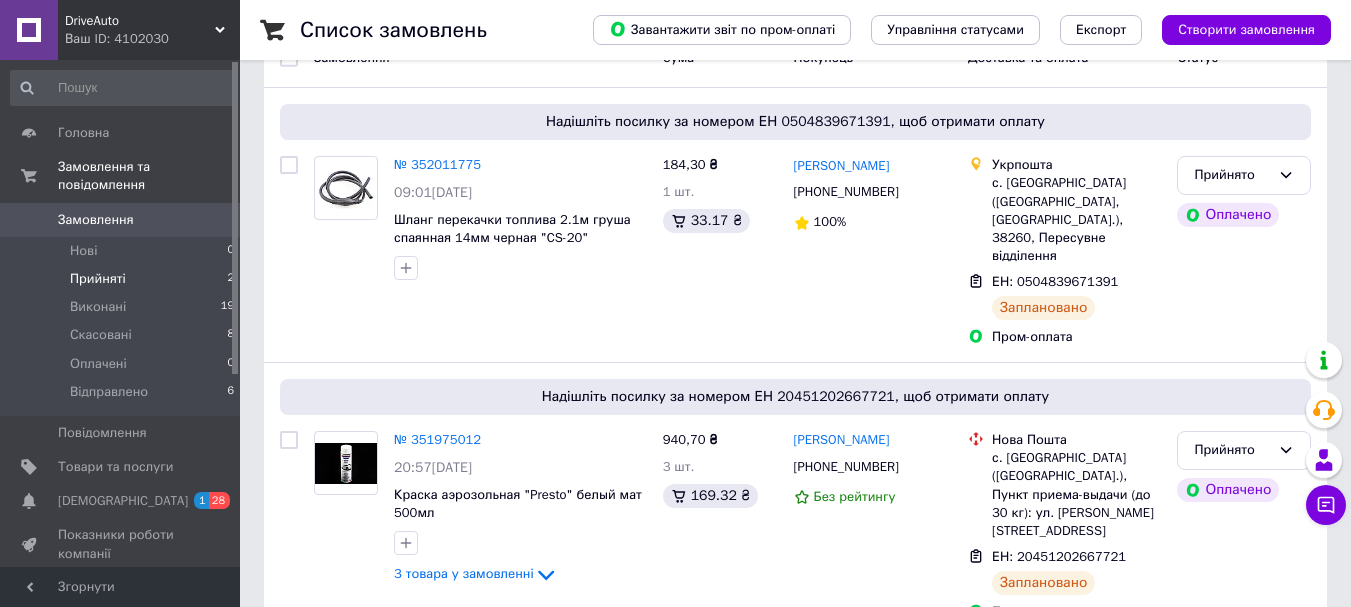 scroll, scrollTop: 200, scrollLeft: 0, axis: vertical 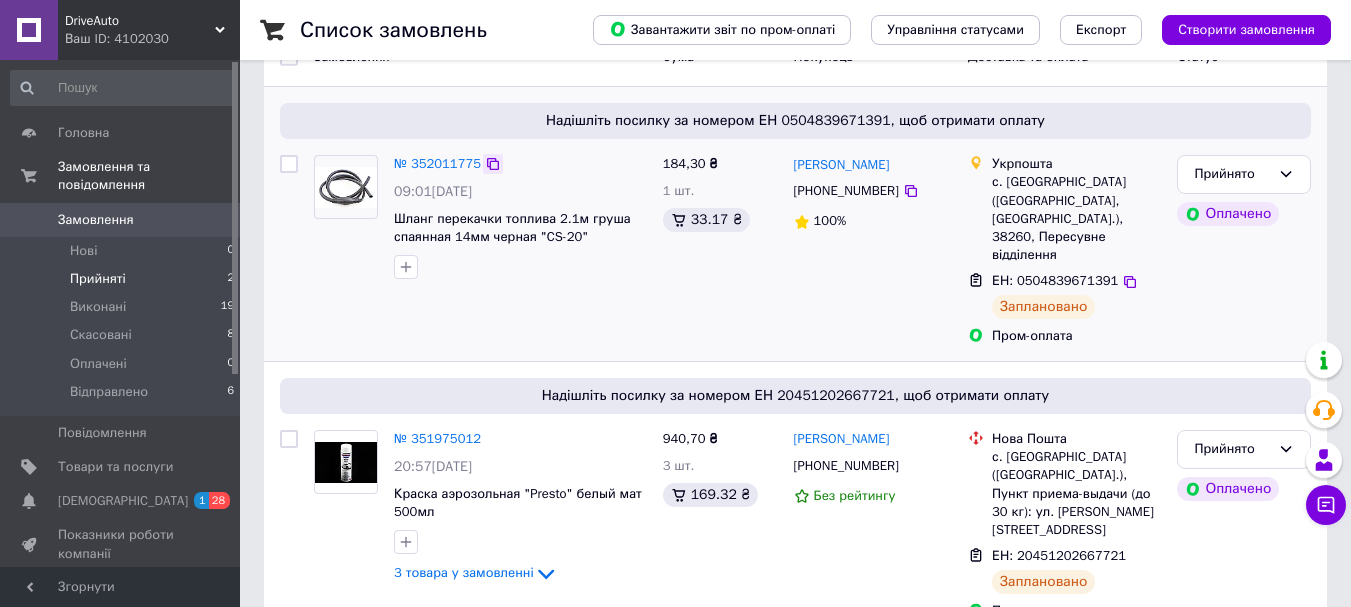 click 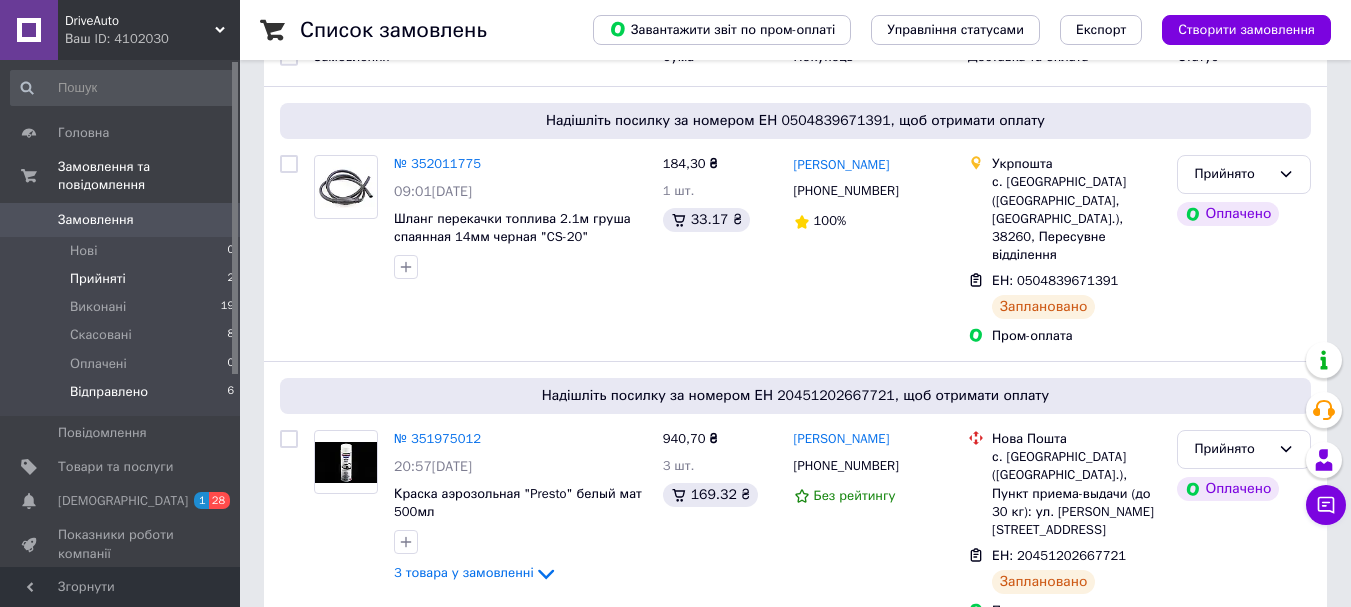 click on "Відправлено" at bounding box center [109, 392] 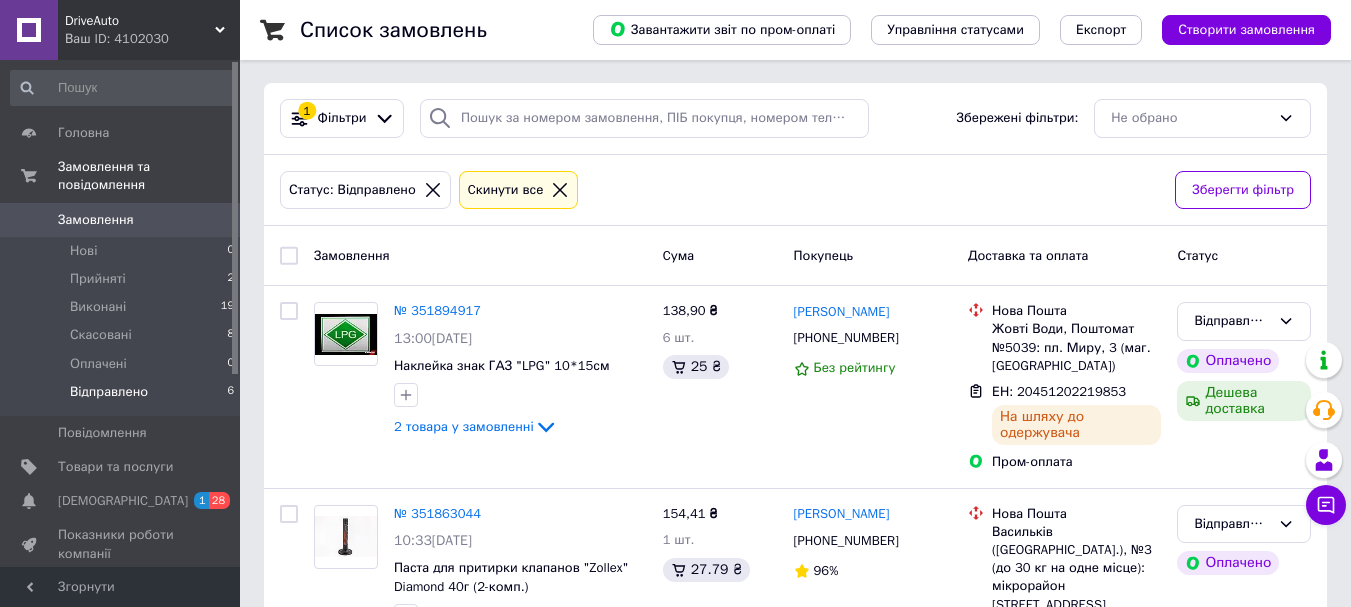 scroll, scrollTop: 0, scrollLeft: 0, axis: both 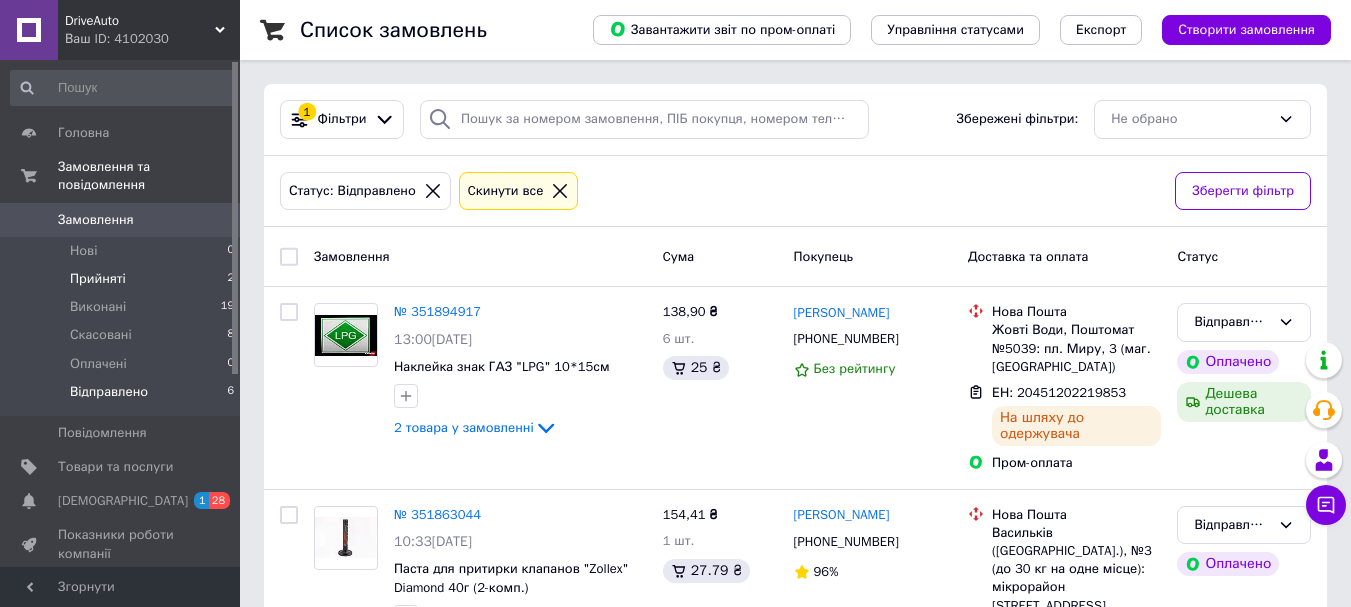 click on "Прийняті" at bounding box center [98, 279] 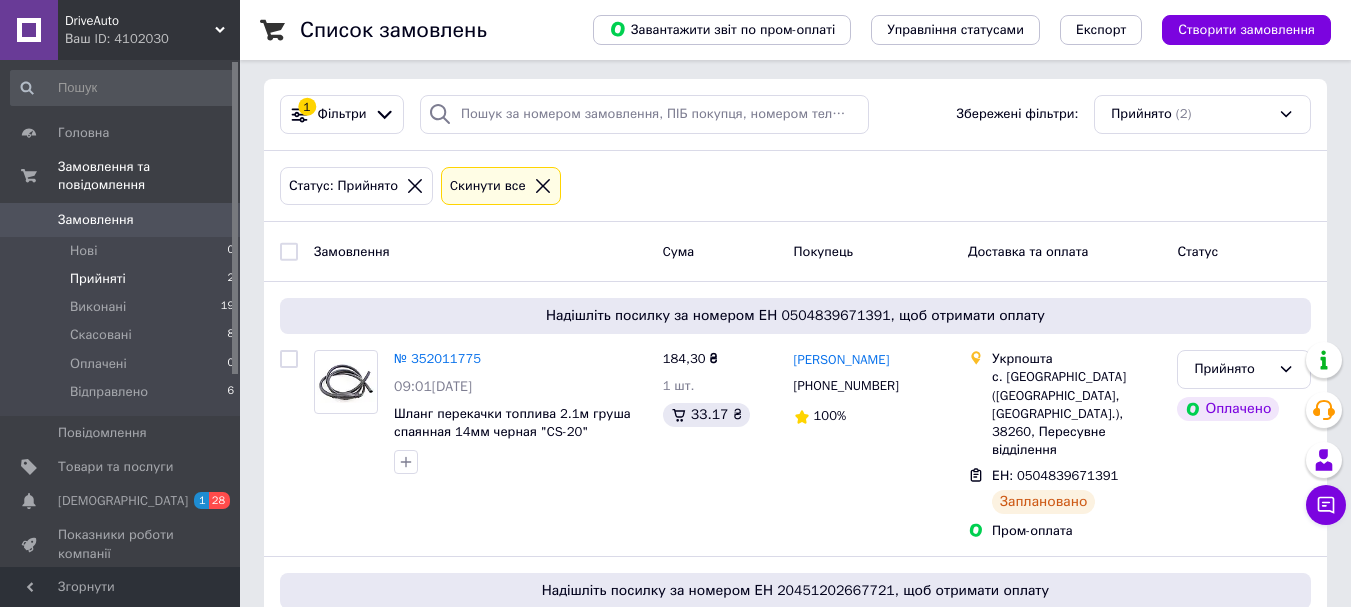 scroll, scrollTop: 0, scrollLeft: 0, axis: both 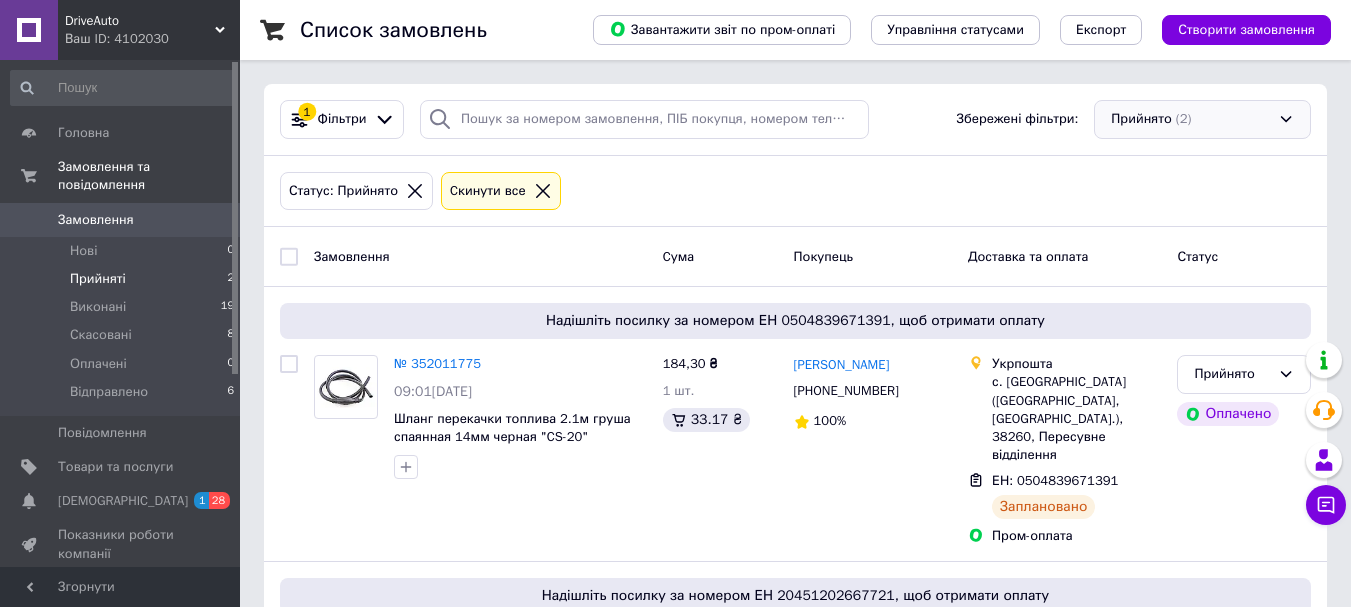 click on "Прийнято (2)" at bounding box center (1202, 119) 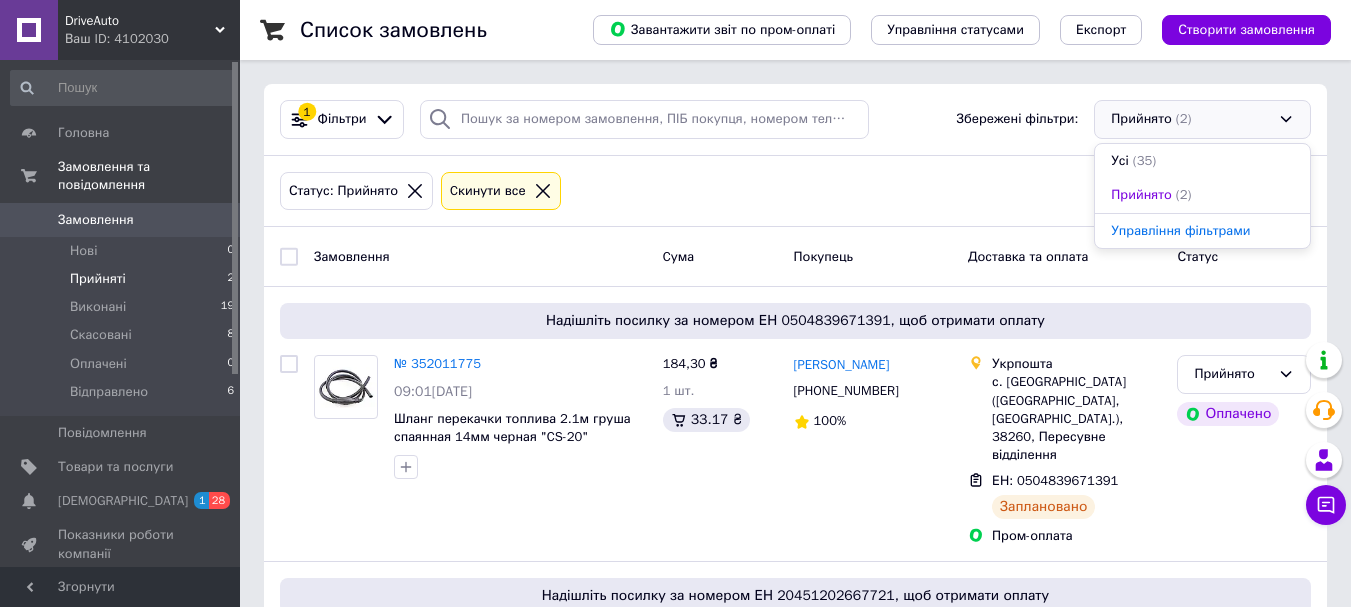 click on "Прийнято (2)" at bounding box center [1202, 119] 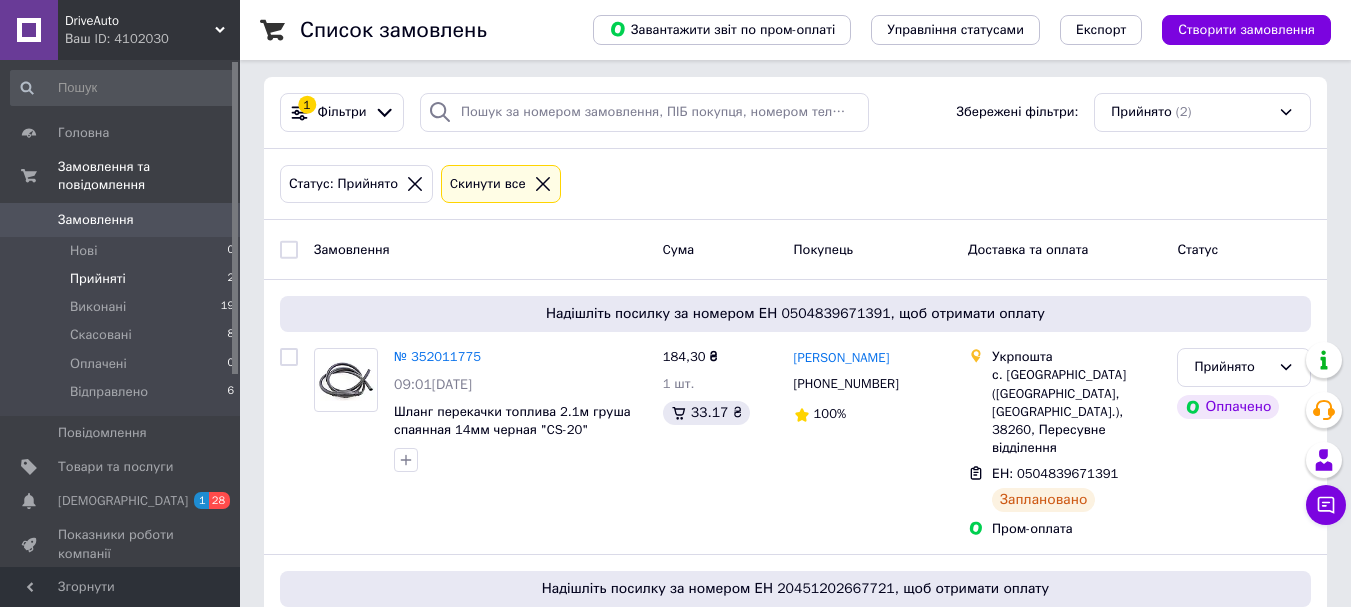 scroll, scrollTop: 0, scrollLeft: 0, axis: both 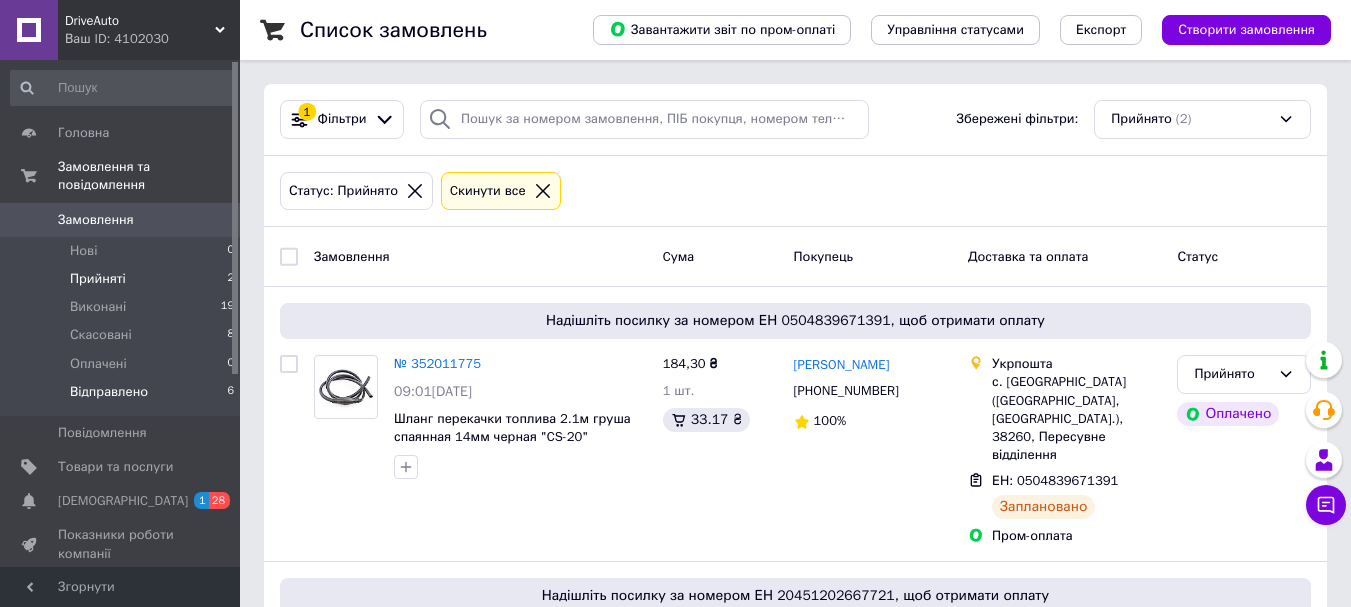 click on "Відправлено" at bounding box center [109, 392] 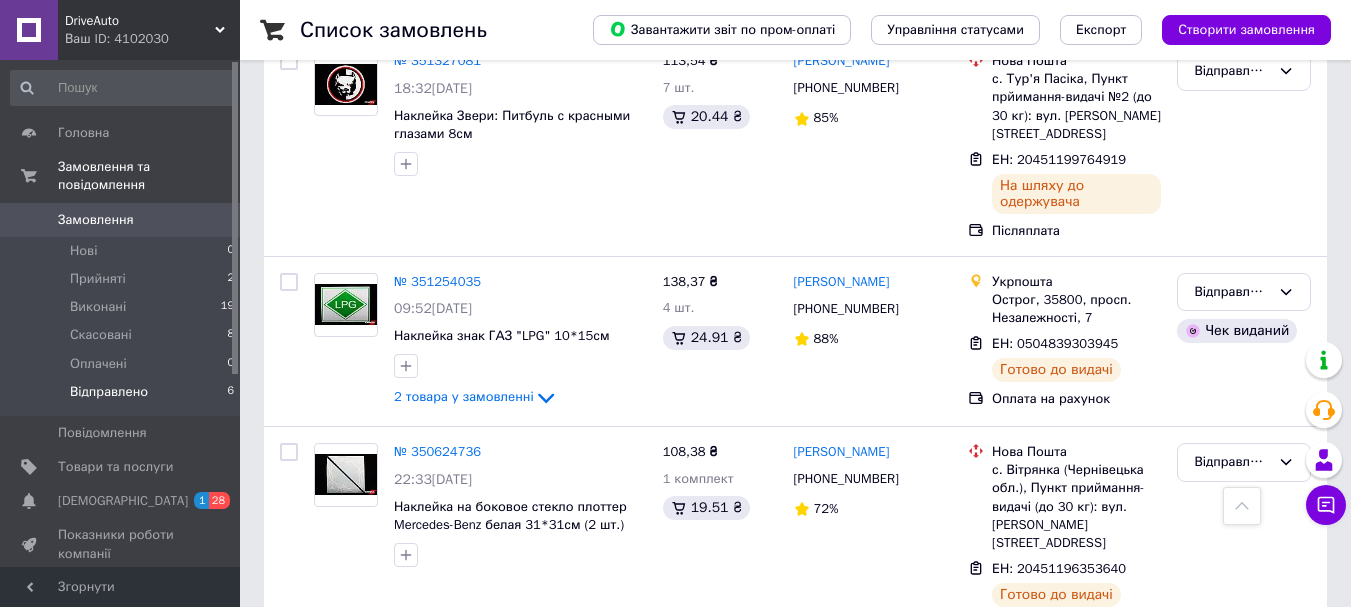 scroll, scrollTop: 890, scrollLeft: 0, axis: vertical 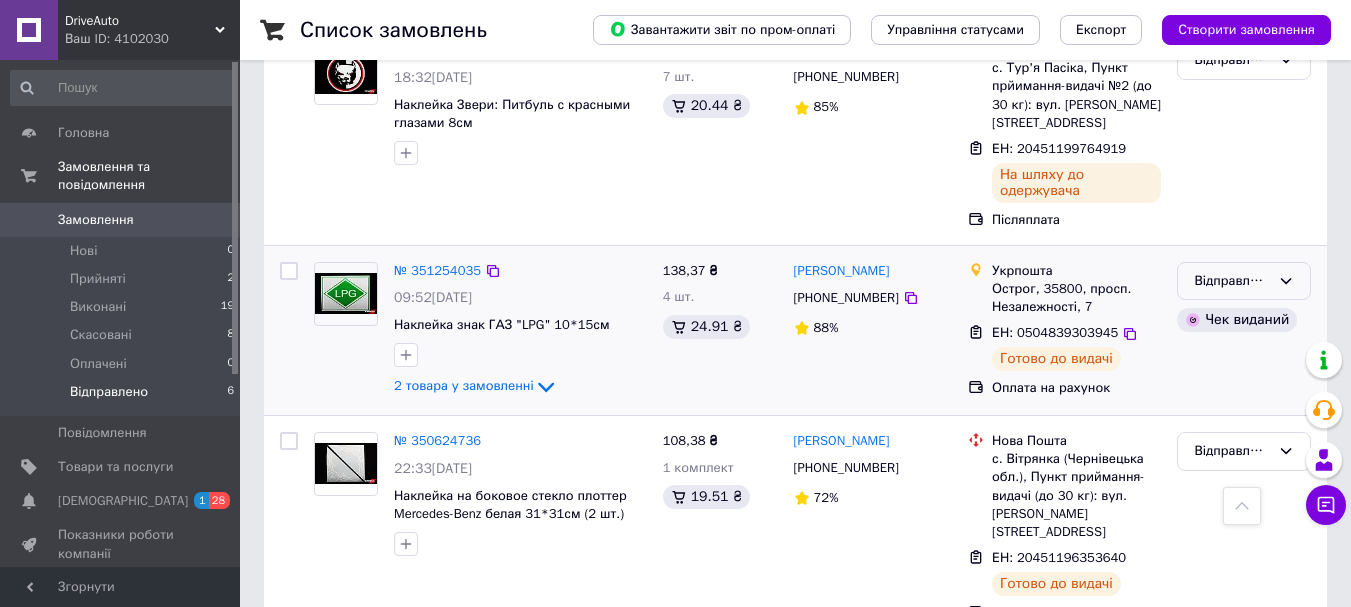 click on "Відправлено" at bounding box center [1232, 281] 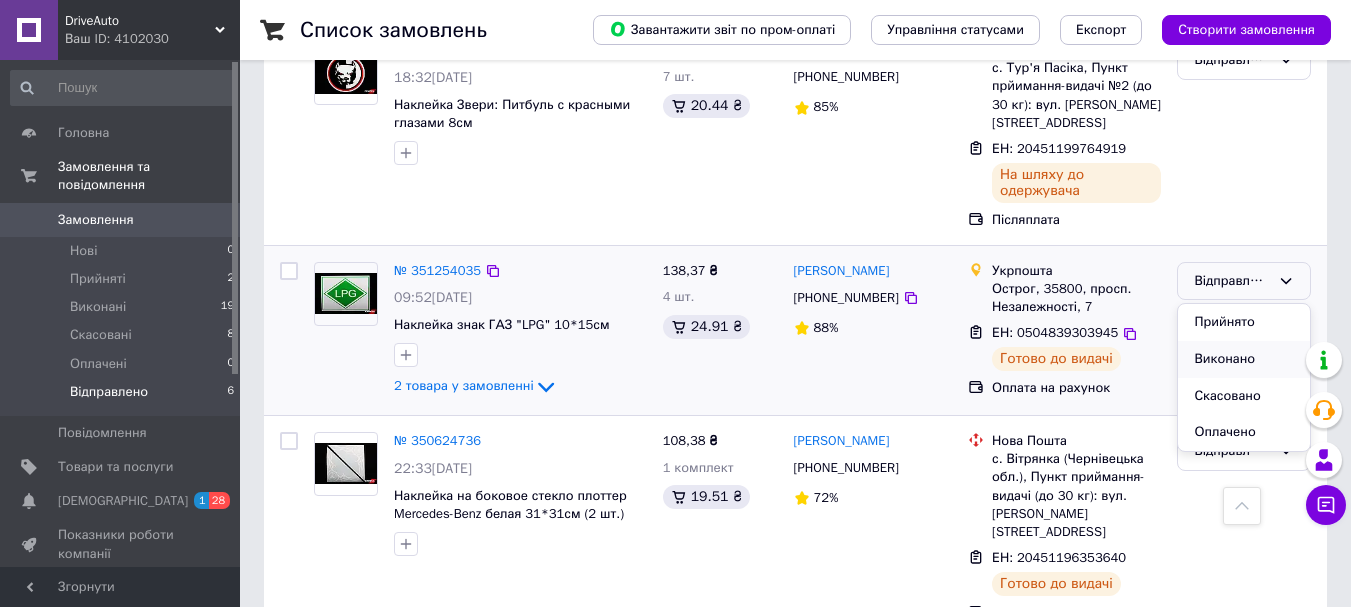 click on "Виконано" at bounding box center (1244, 359) 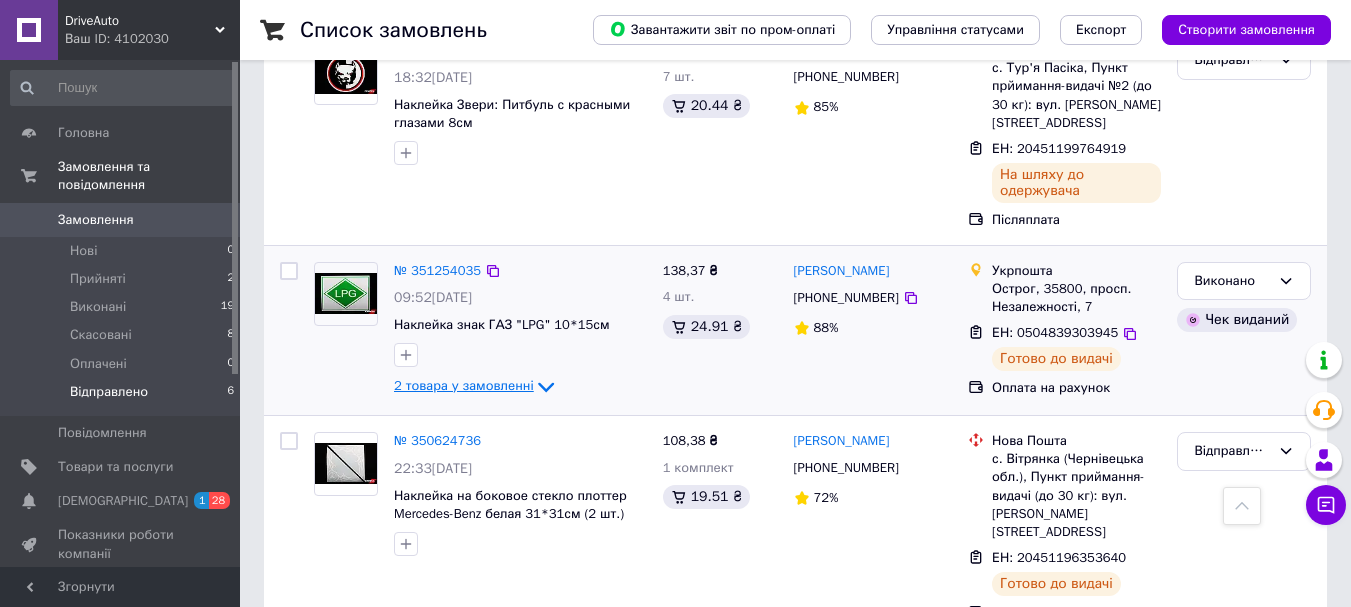 click 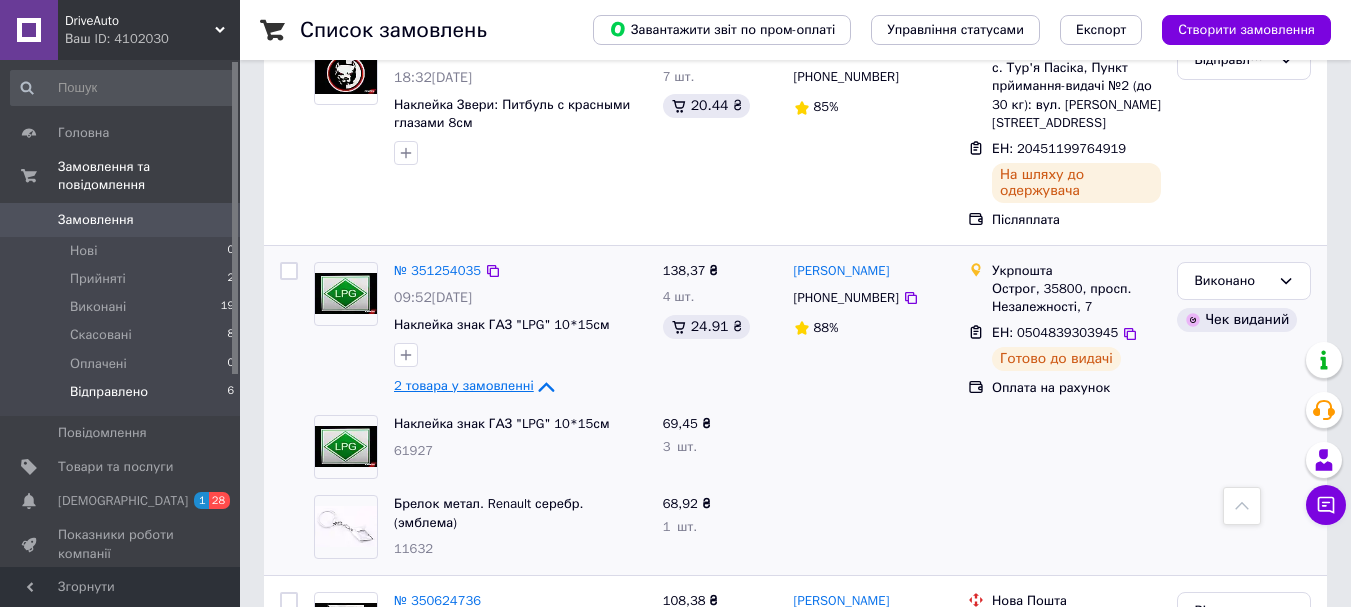 click 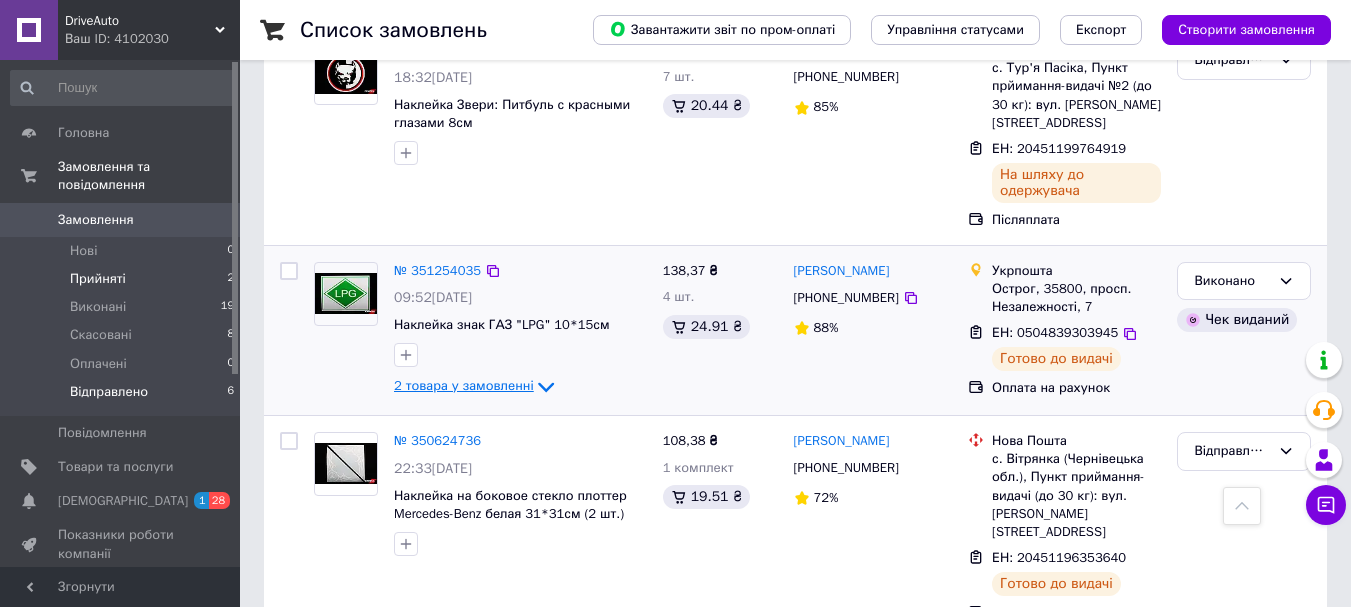 click on "Прийняті" at bounding box center (98, 279) 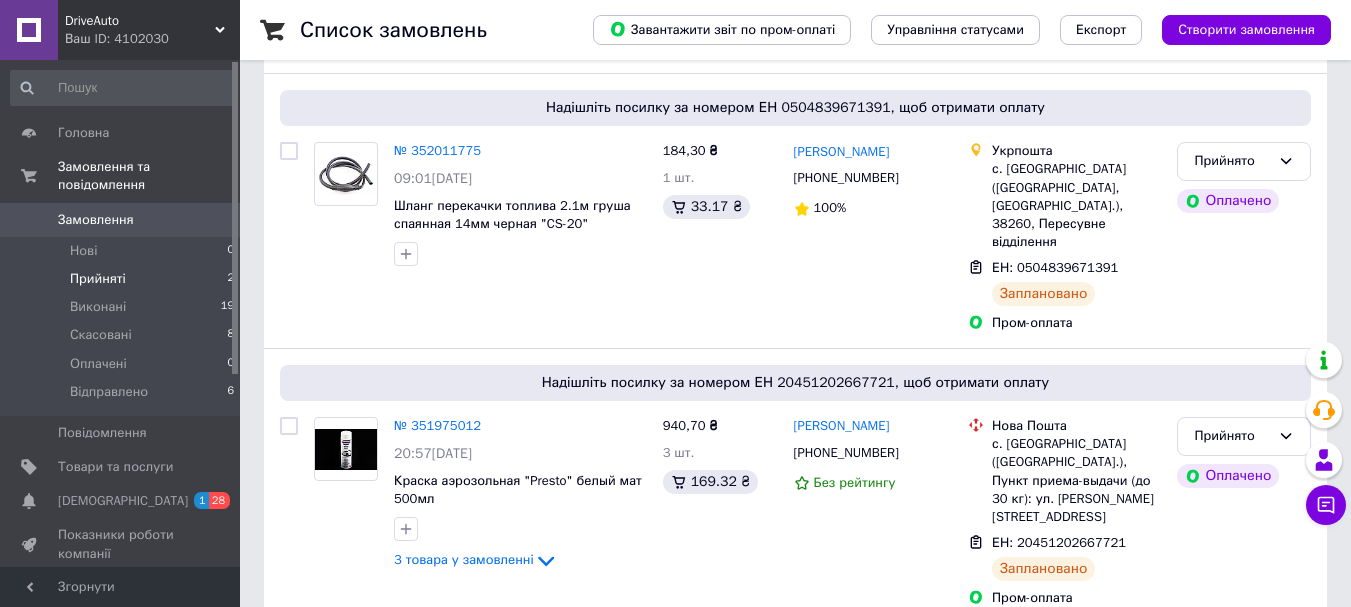scroll, scrollTop: 217, scrollLeft: 0, axis: vertical 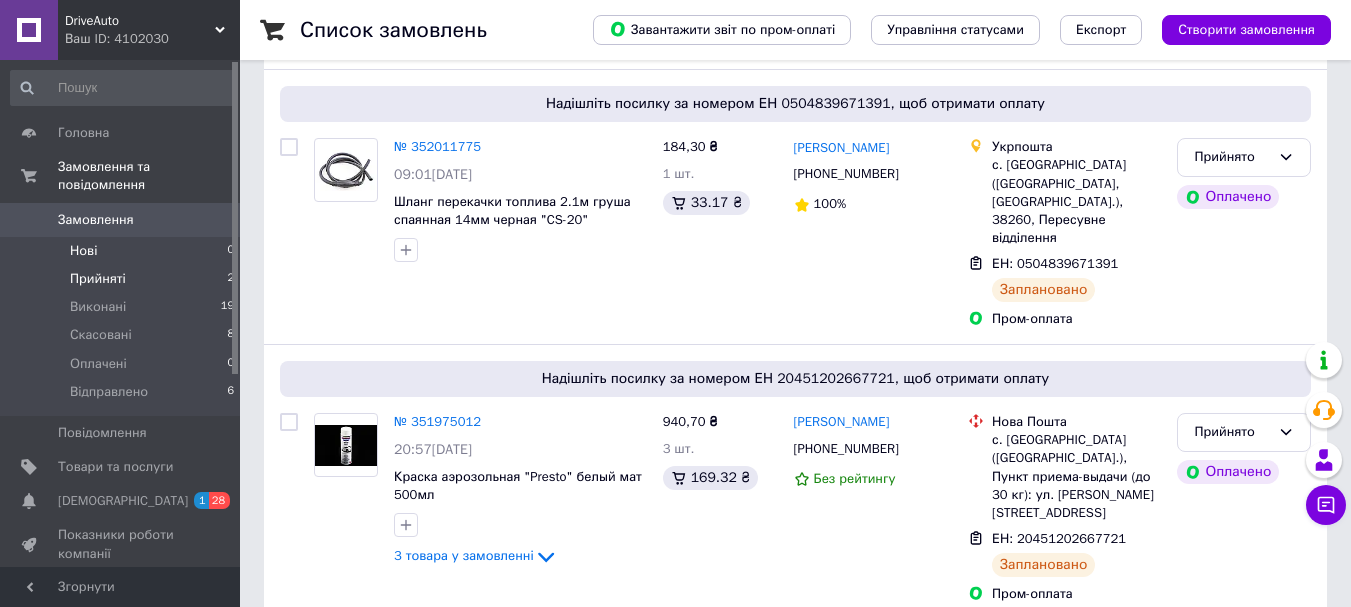 click on "Нові" at bounding box center [83, 251] 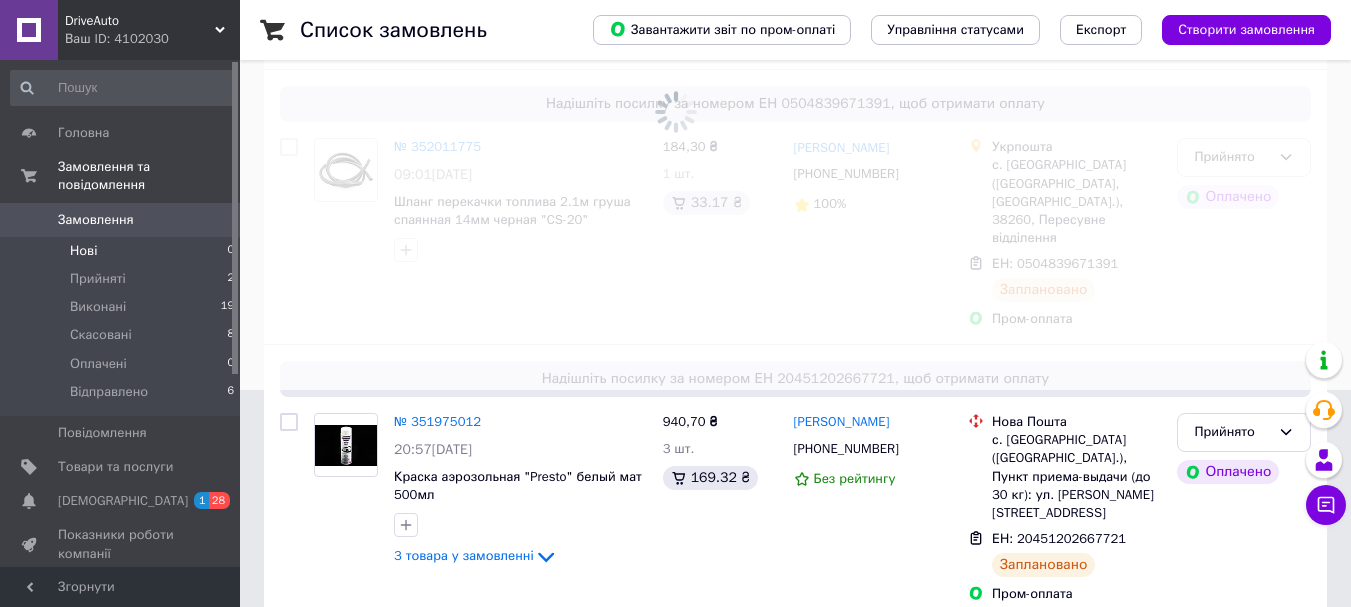 scroll, scrollTop: 0, scrollLeft: 0, axis: both 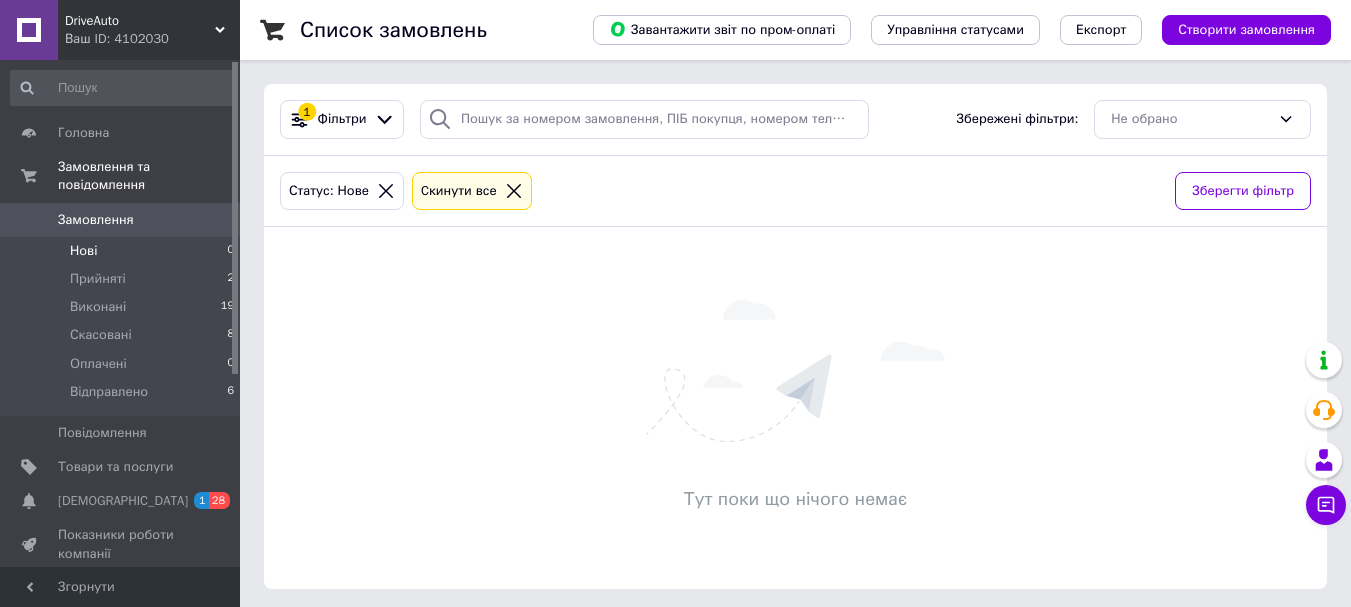 click on "Нові" at bounding box center [83, 251] 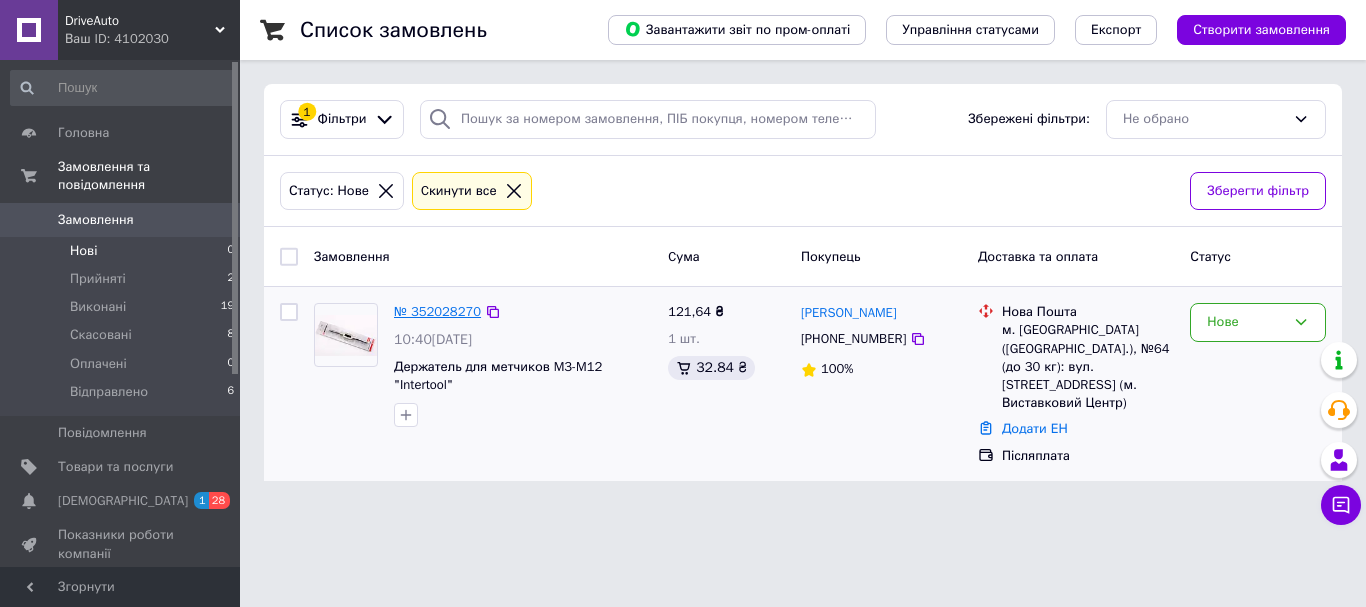click on "№ 352028270" at bounding box center (437, 311) 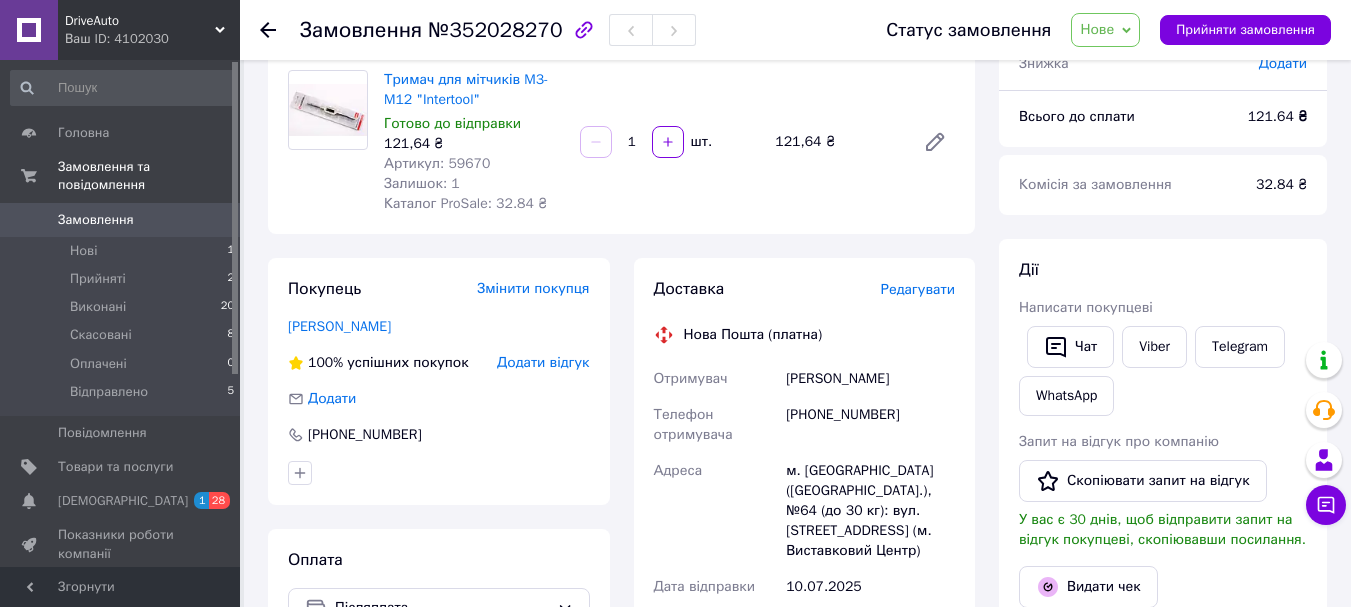 scroll, scrollTop: 0, scrollLeft: 0, axis: both 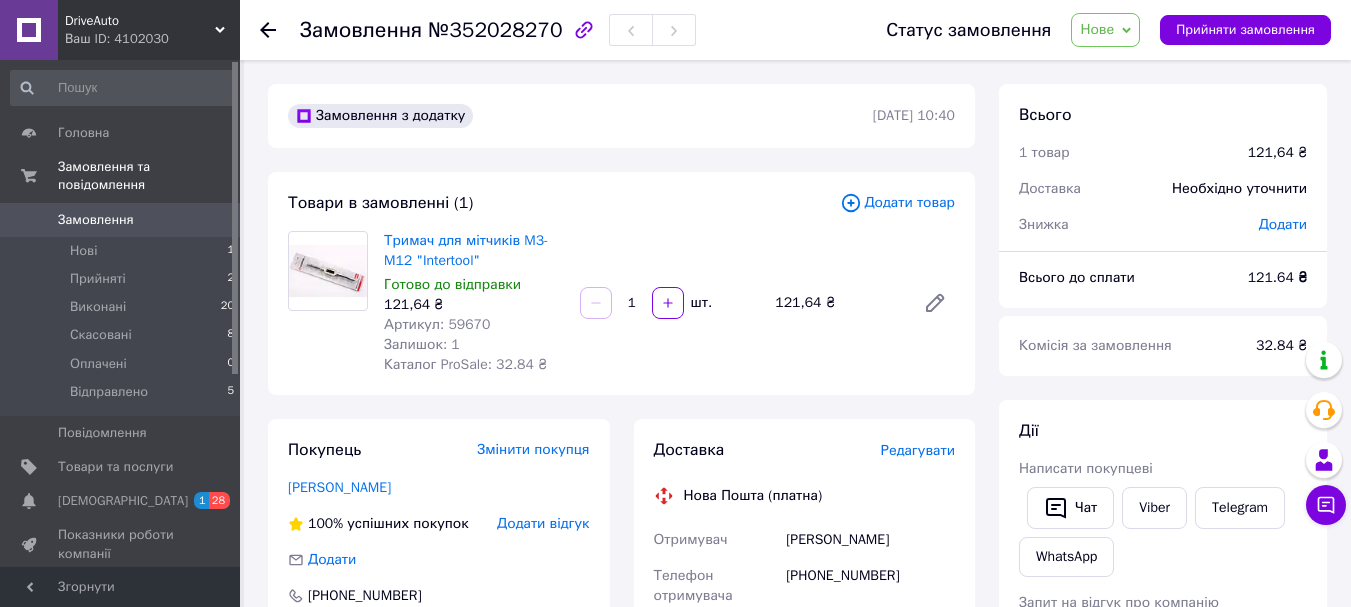 click on "Нове" at bounding box center (1097, 29) 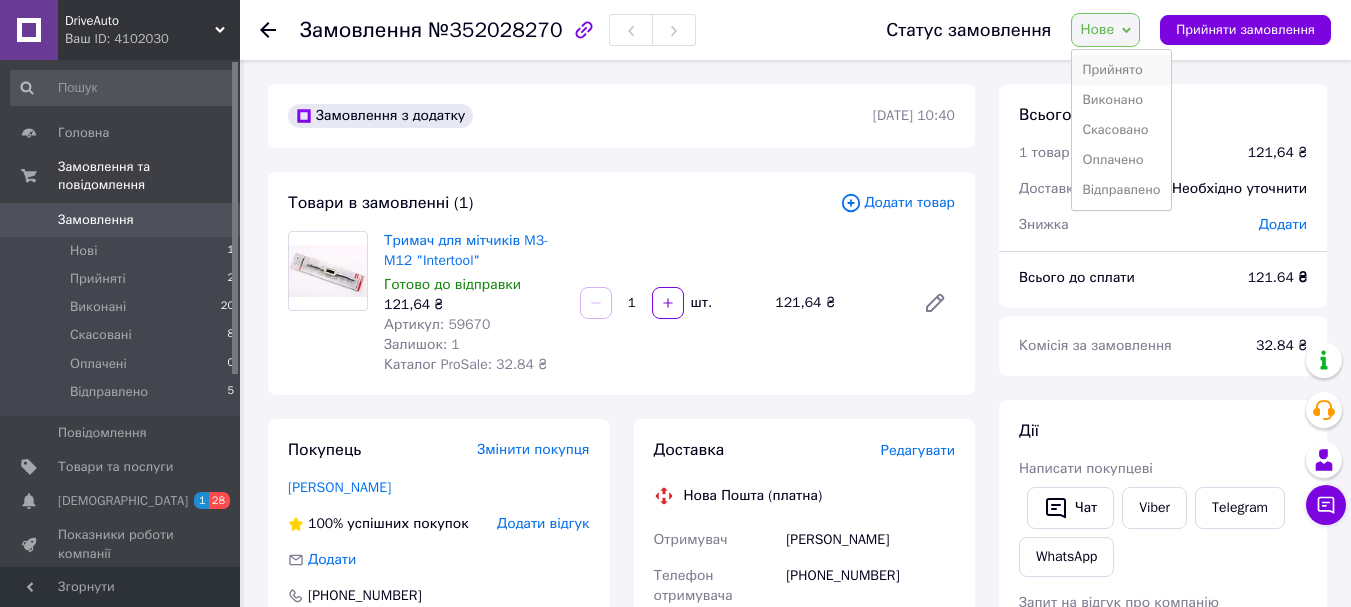 click on "Прийнято" at bounding box center [1121, 70] 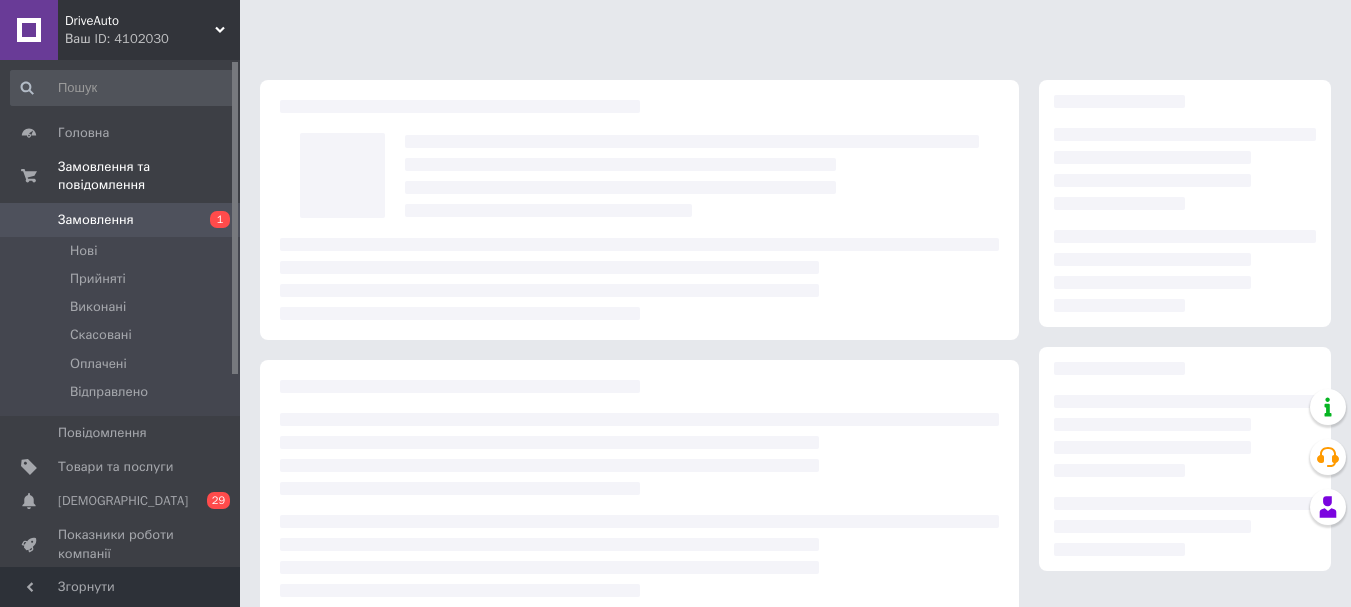 scroll, scrollTop: 0, scrollLeft: 0, axis: both 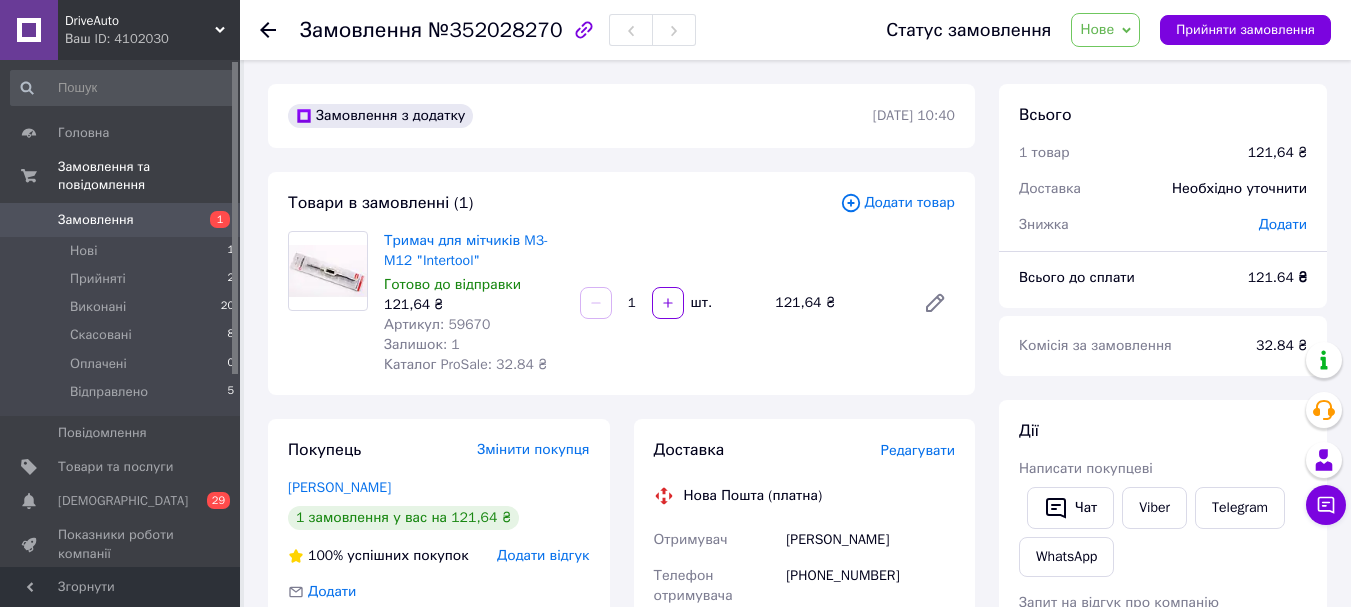 click on "Нове" at bounding box center [1105, 30] 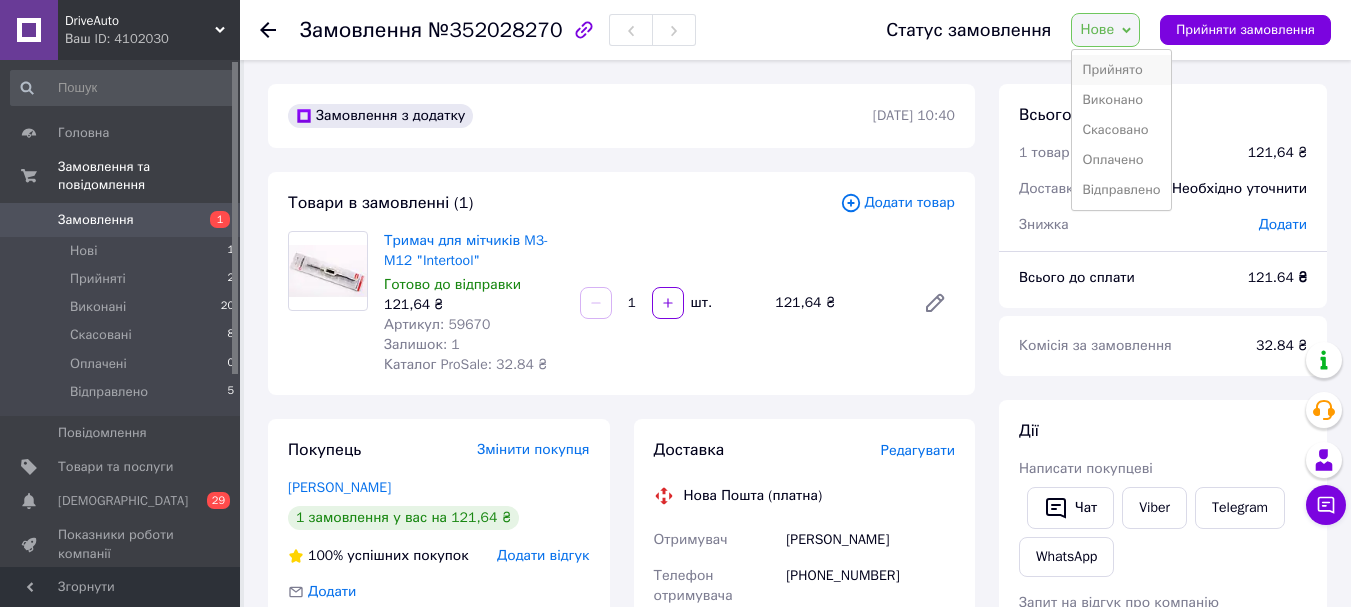click on "Прийнято" at bounding box center [1121, 70] 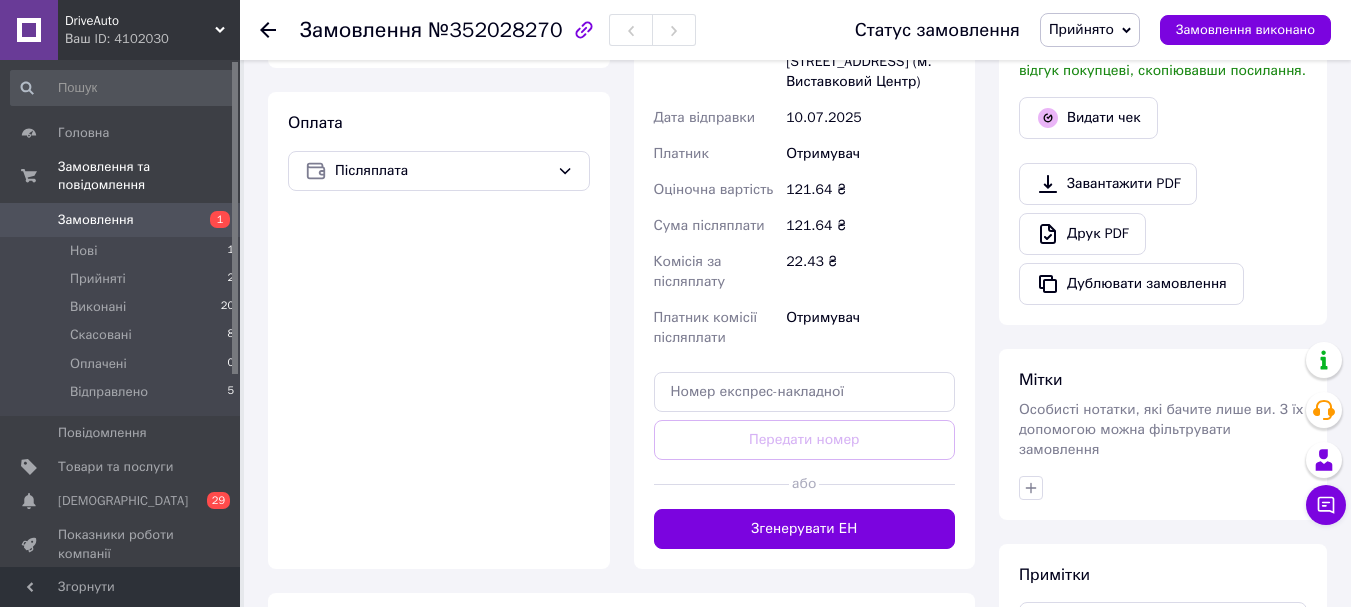 scroll, scrollTop: 700, scrollLeft: 0, axis: vertical 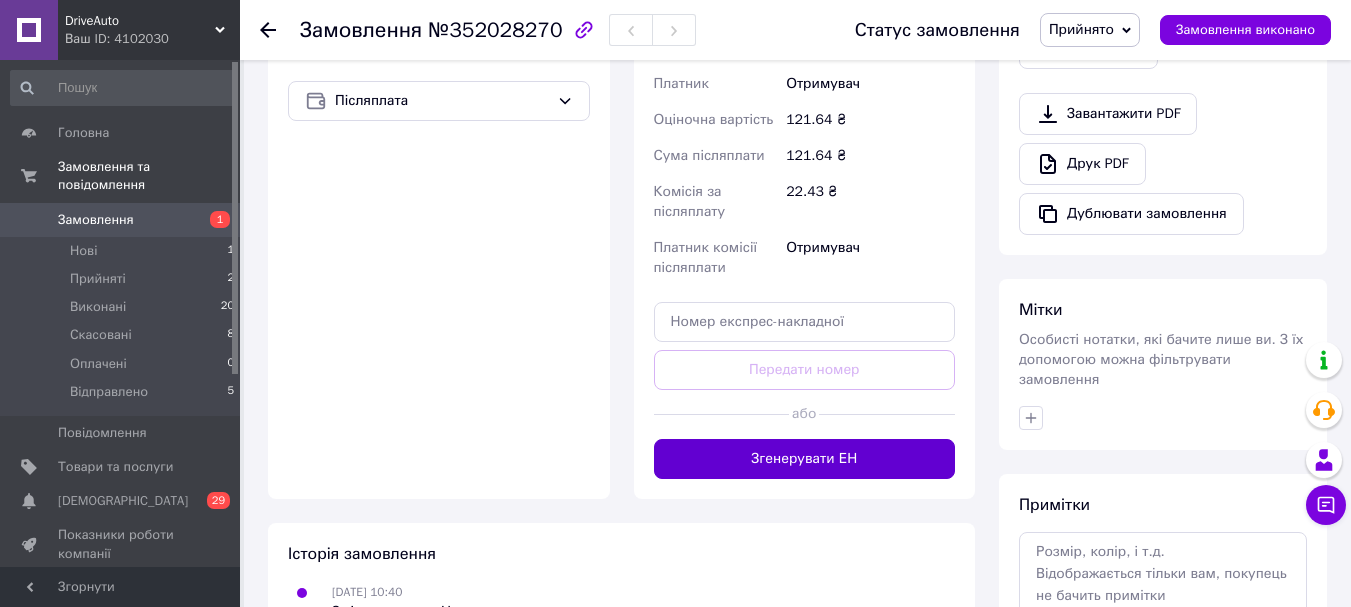 click on "Згенерувати ЕН" at bounding box center [805, 459] 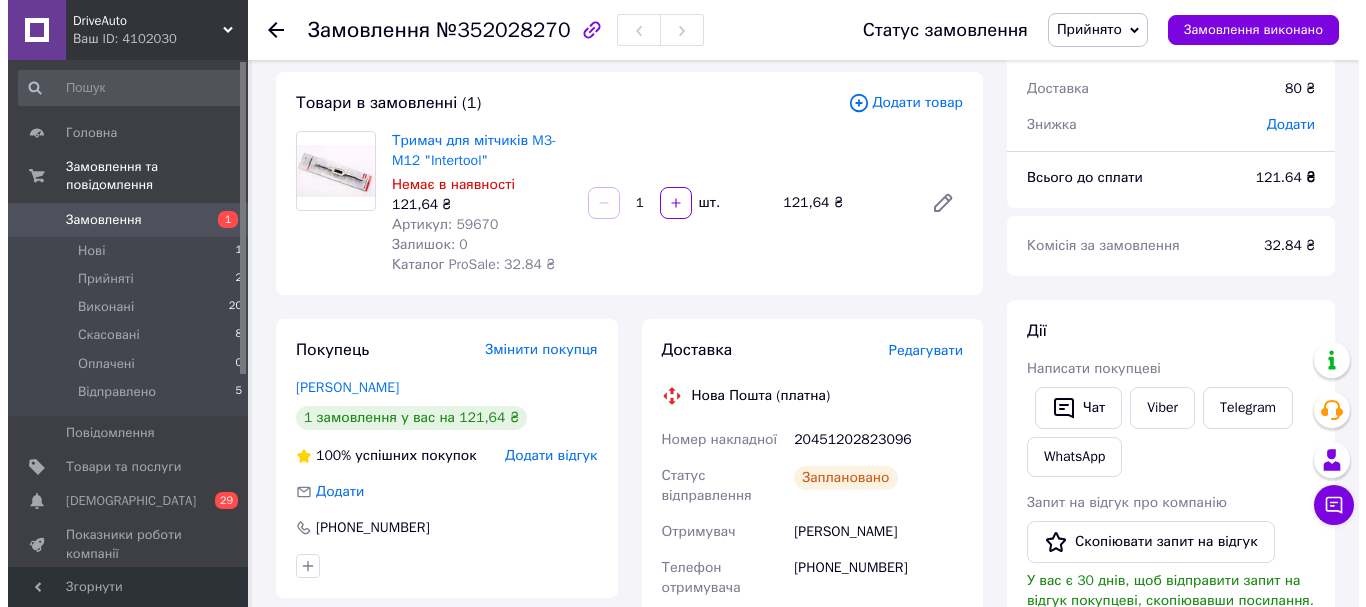 scroll, scrollTop: 0, scrollLeft: 0, axis: both 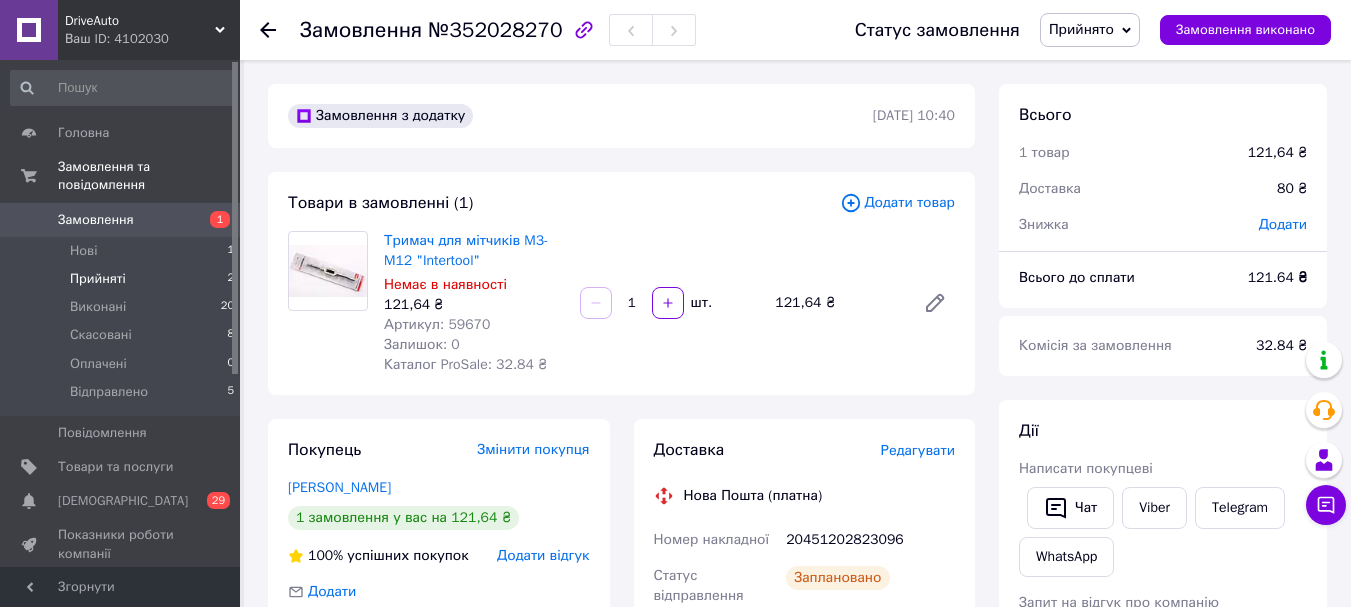click on "Прийняті" at bounding box center (98, 279) 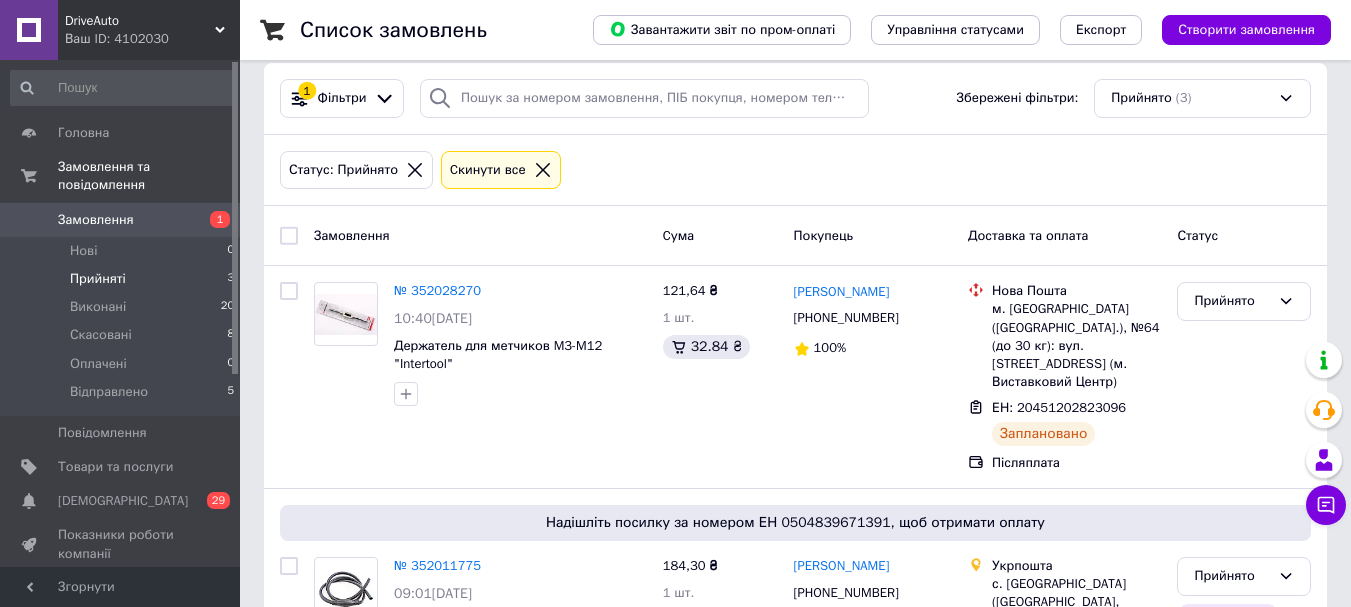 scroll, scrollTop: 0, scrollLeft: 0, axis: both 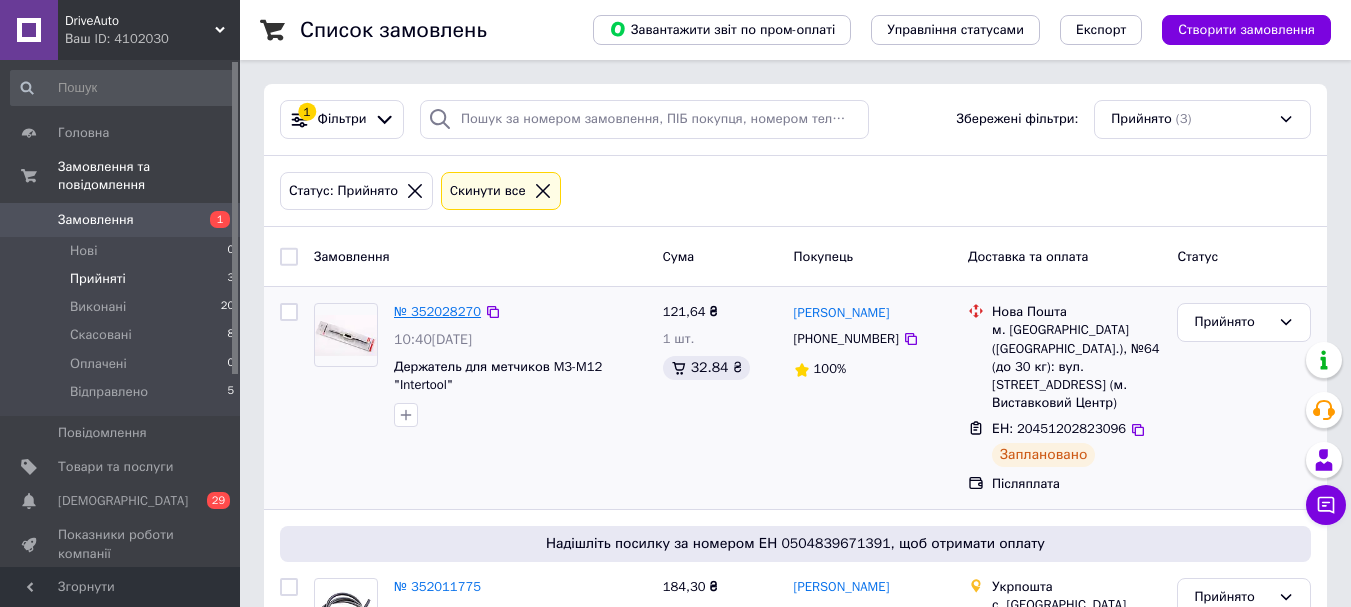 click on "№ 352028270" at bounding box center [437, 311] 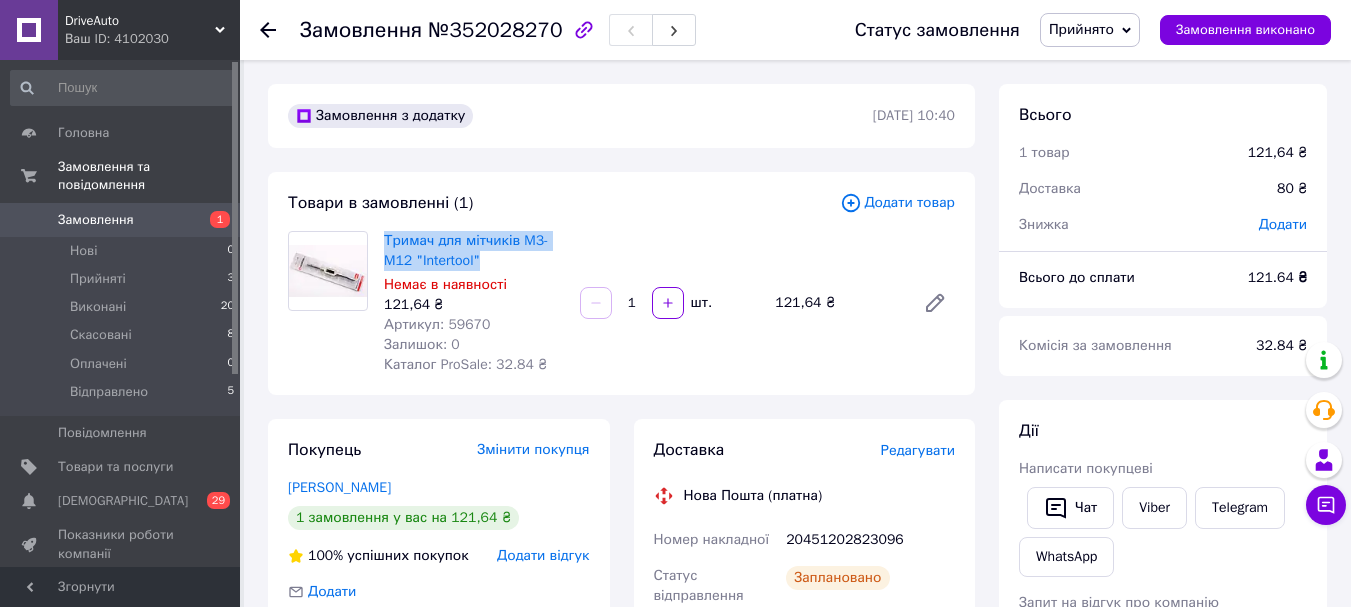 drag, startPoint x: 495, startPoint y: 258, endPoint x: 380, endPoint y: 240, distance: 116.40017 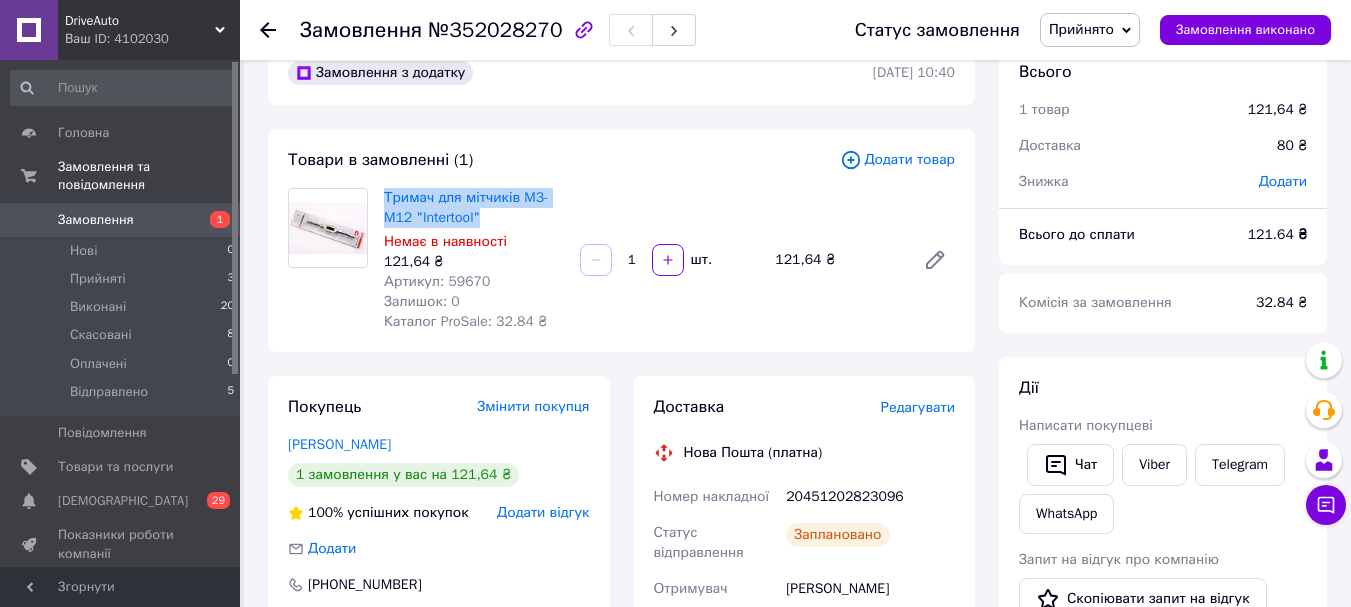 scroll, scrollTop: 0, scrollLeft: 0, axis: both 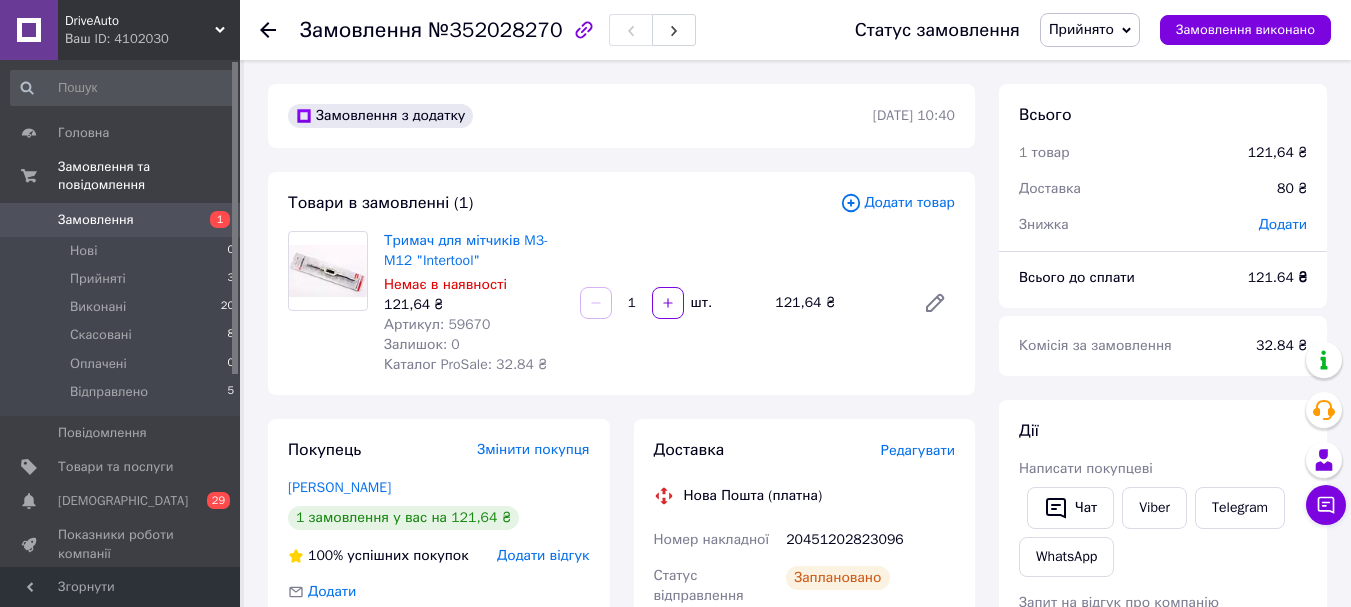 click 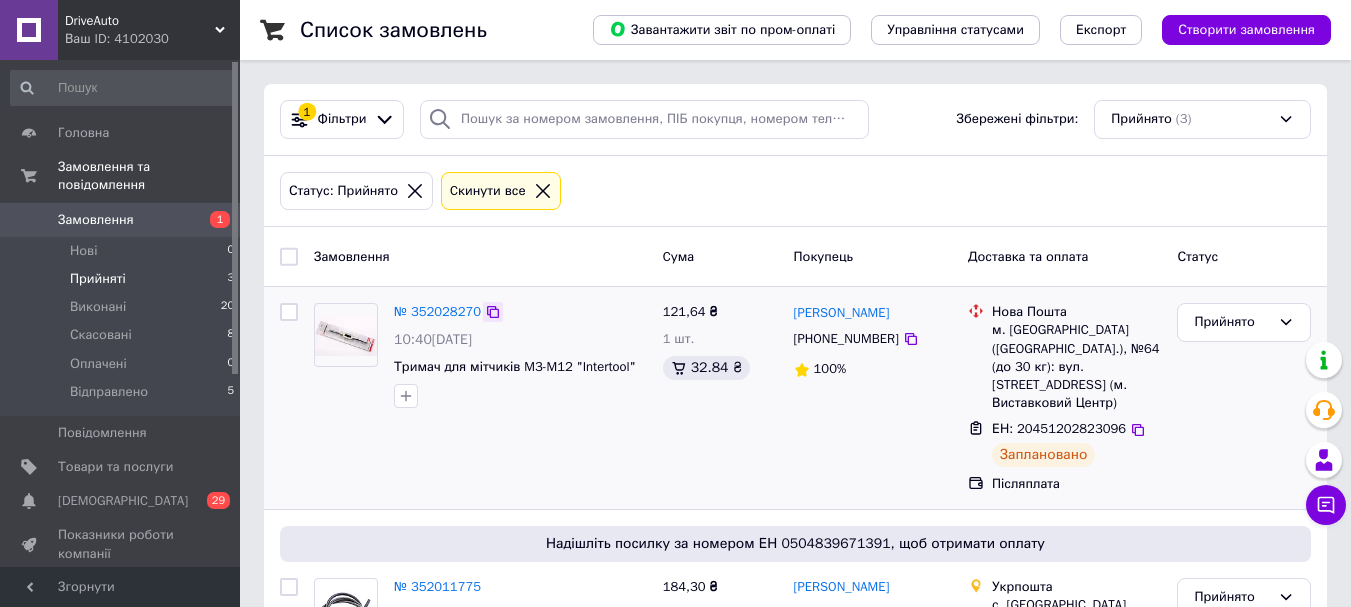 click 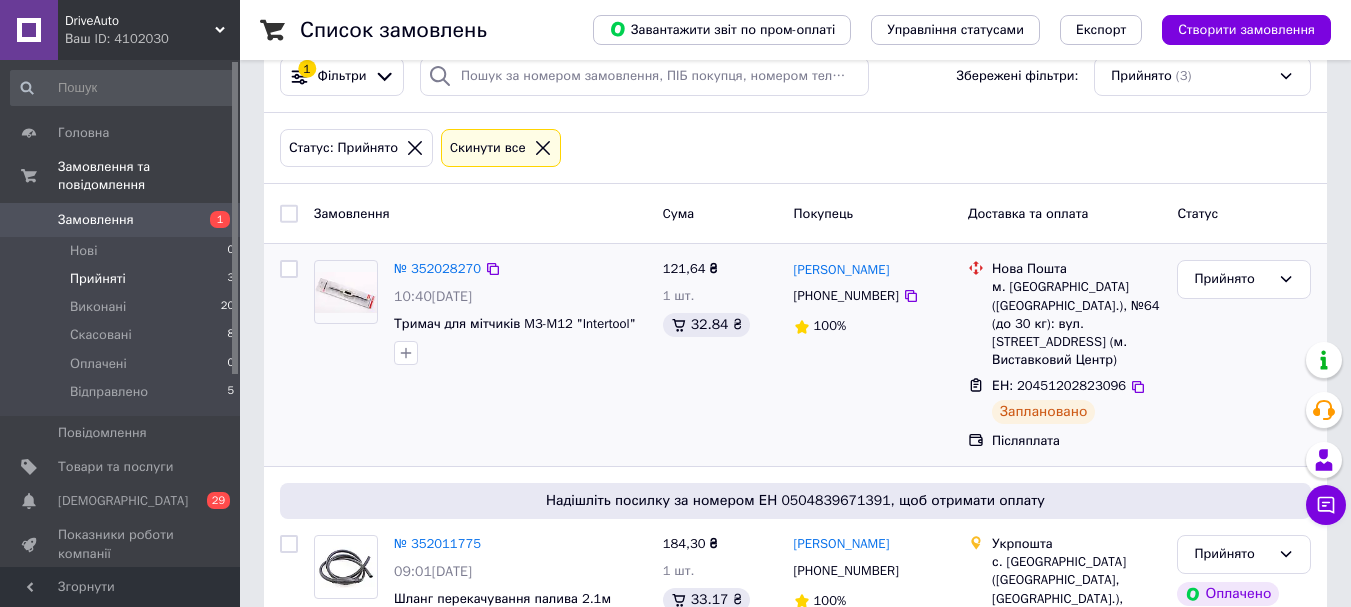 scroll, scrollTop: 0, scrollLeft: 0, axis: both 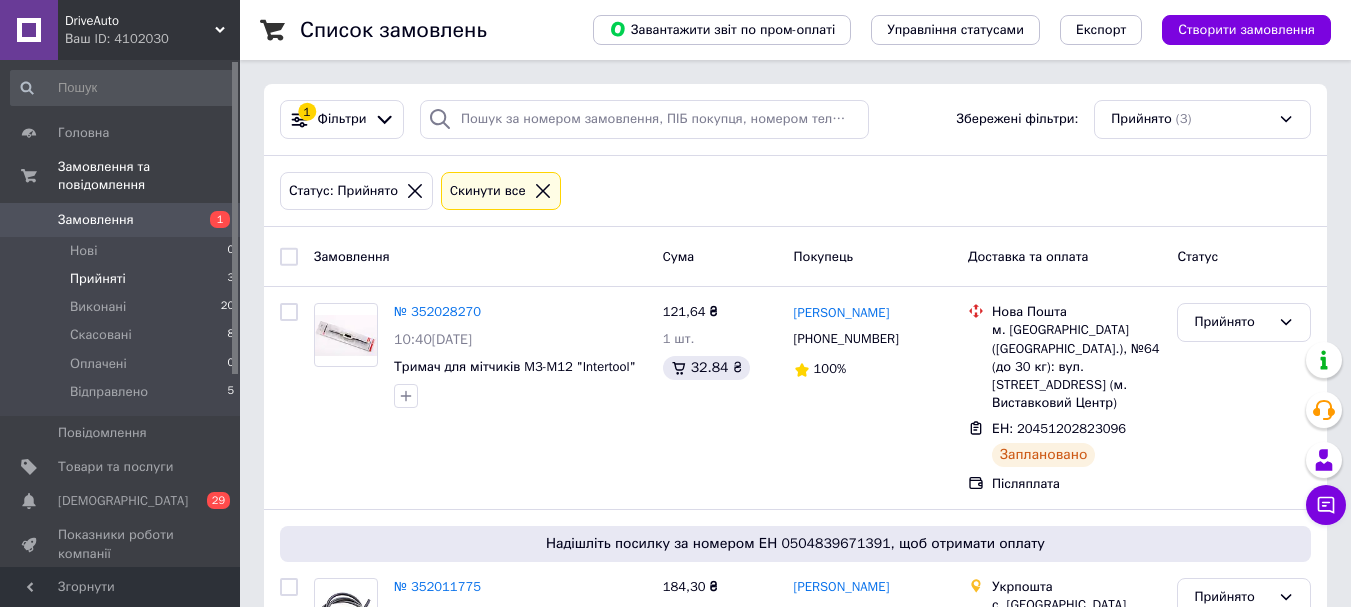 click on "Прийняті" at bounding box center (98, 279) 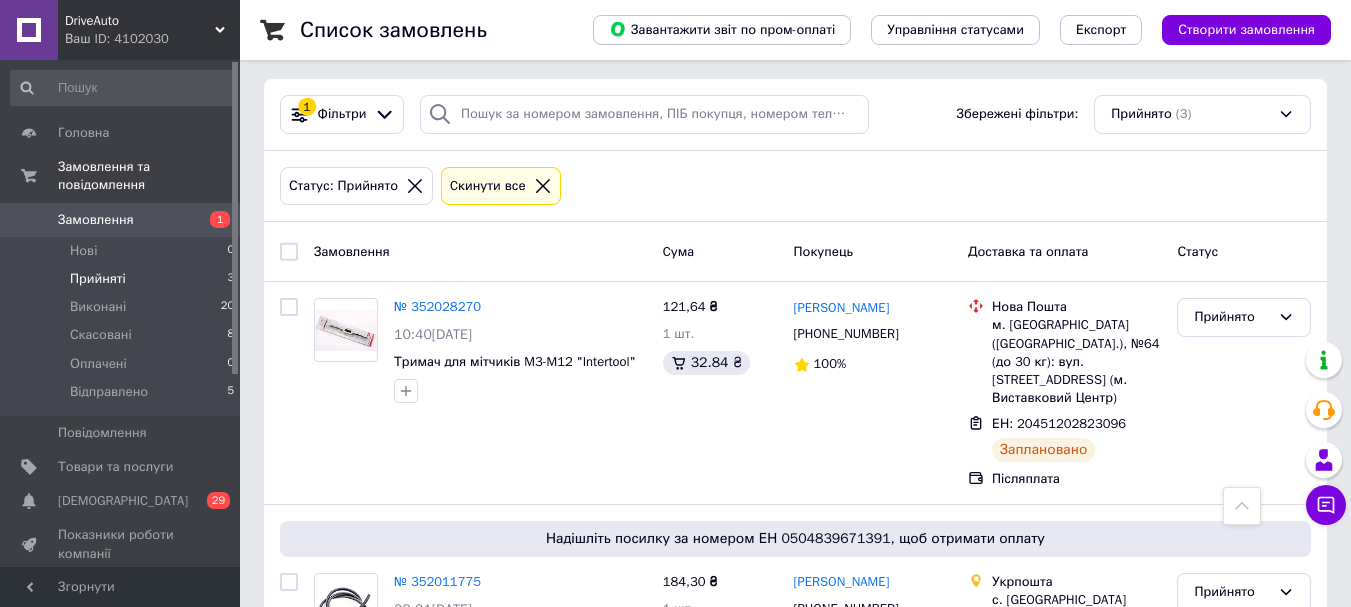 scroll, scrollTop: 0, scrollLeft: 0, axis: both 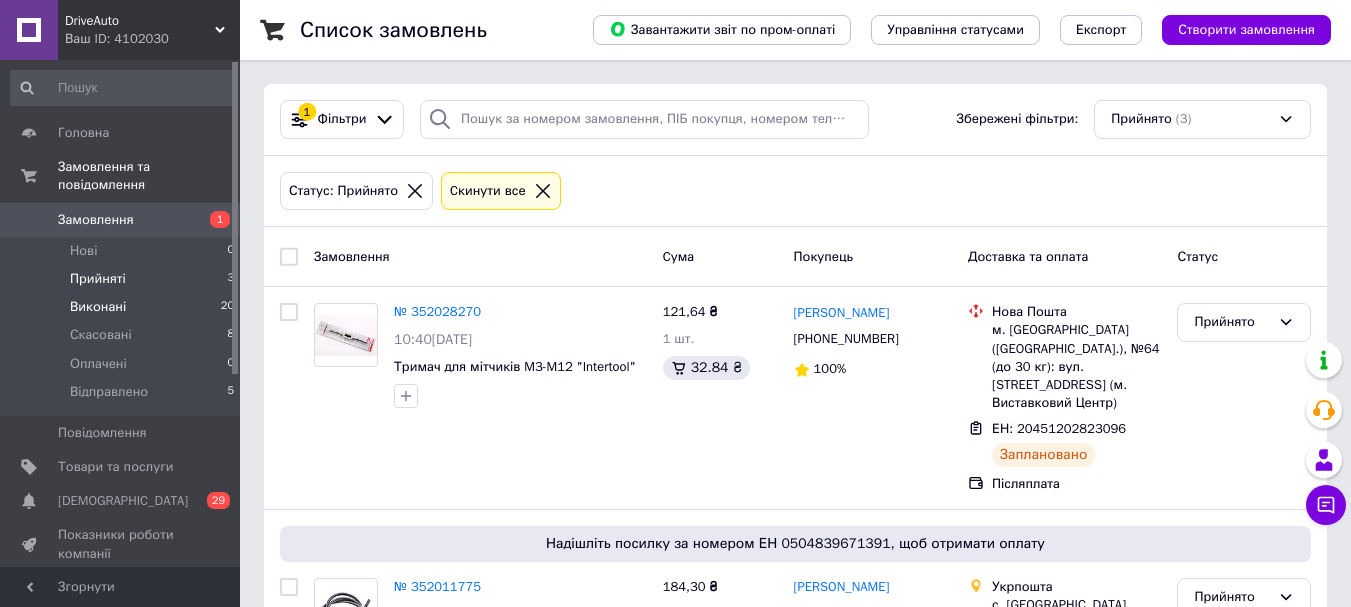 click on "Виконані" at bounding box center [98, 307] 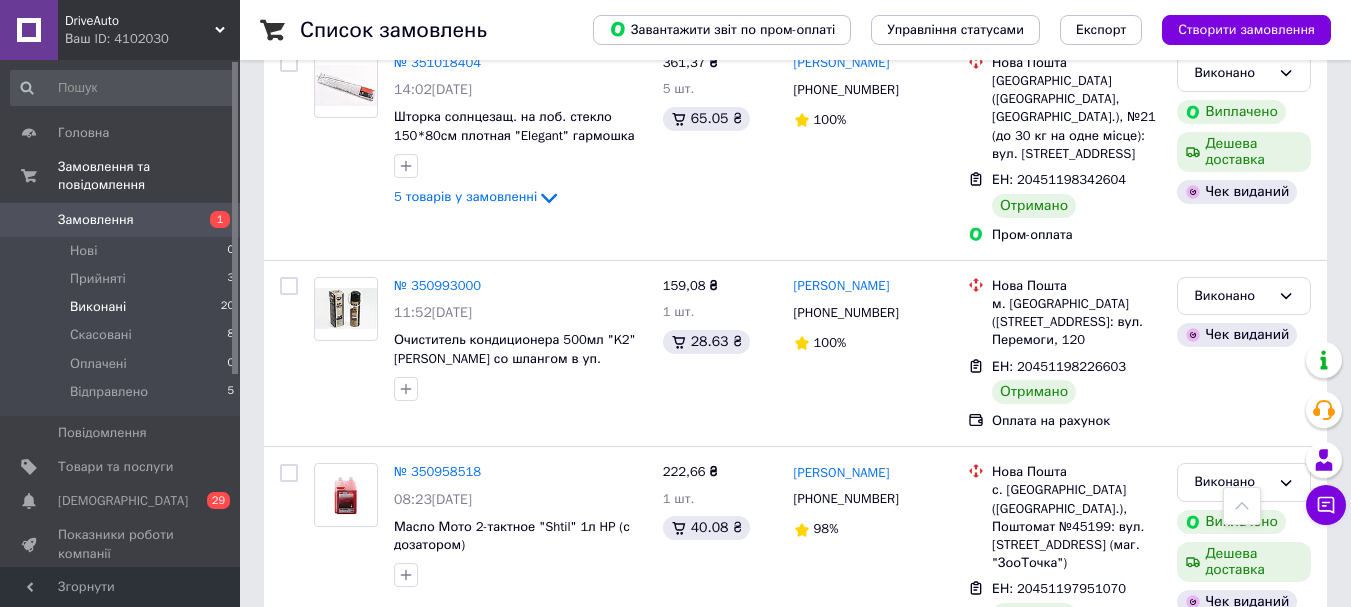 scroll, scrollTop: 1800, scrollLeft: 0, axis: vertical 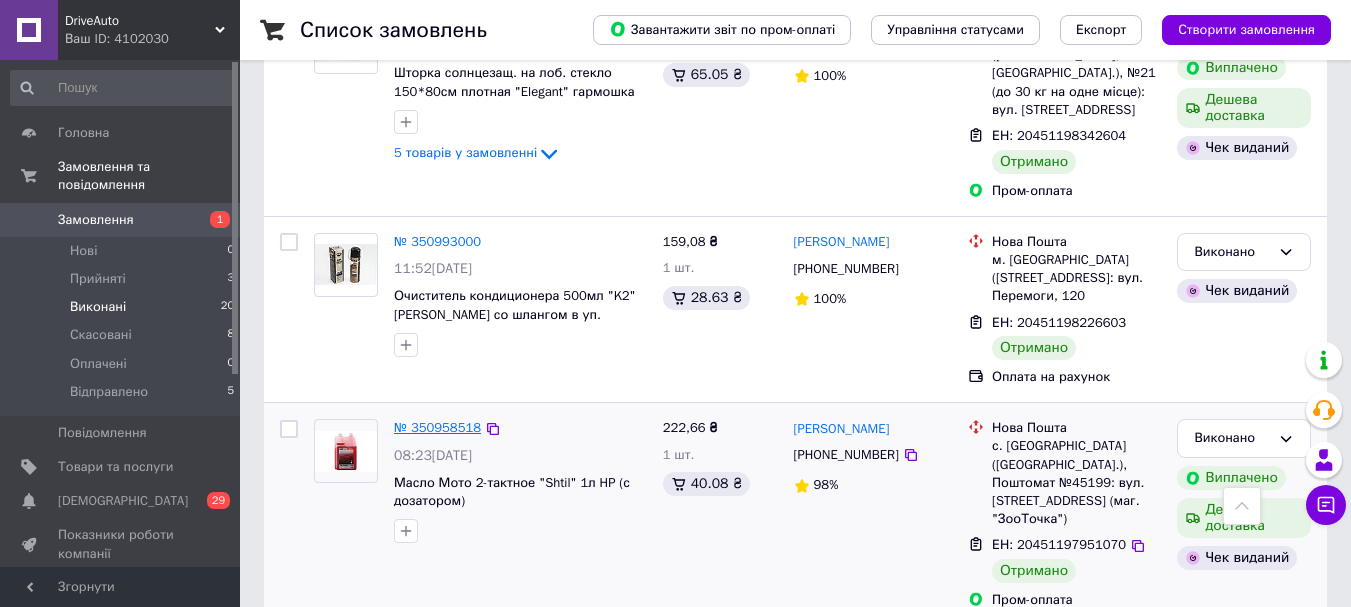 click on "№ 350958518" at bounding box center (437, 427) 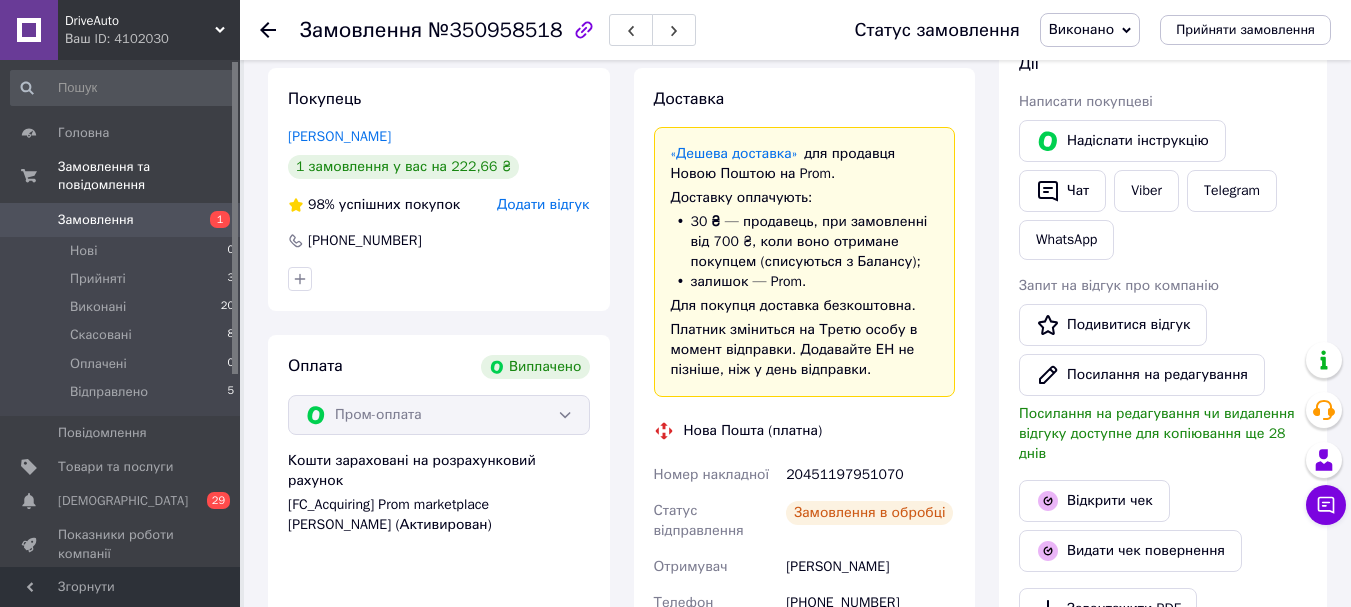 scroll, scrollTop: 1408, scrollLeft: 0, axis: vertical 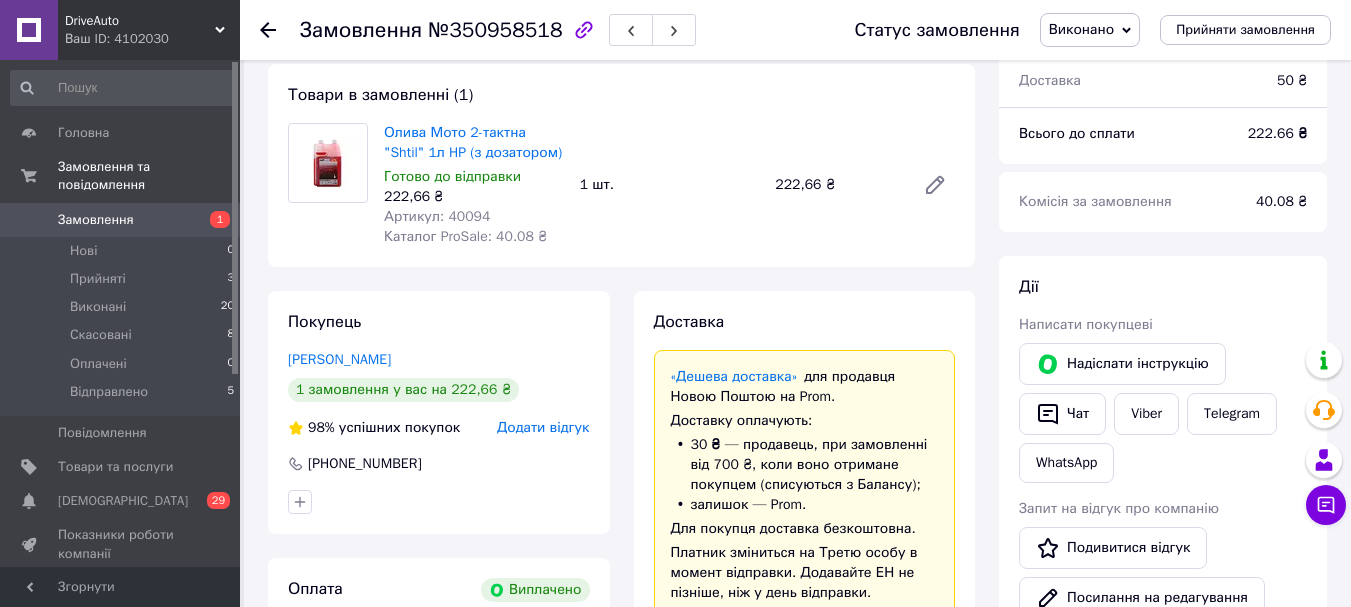 click 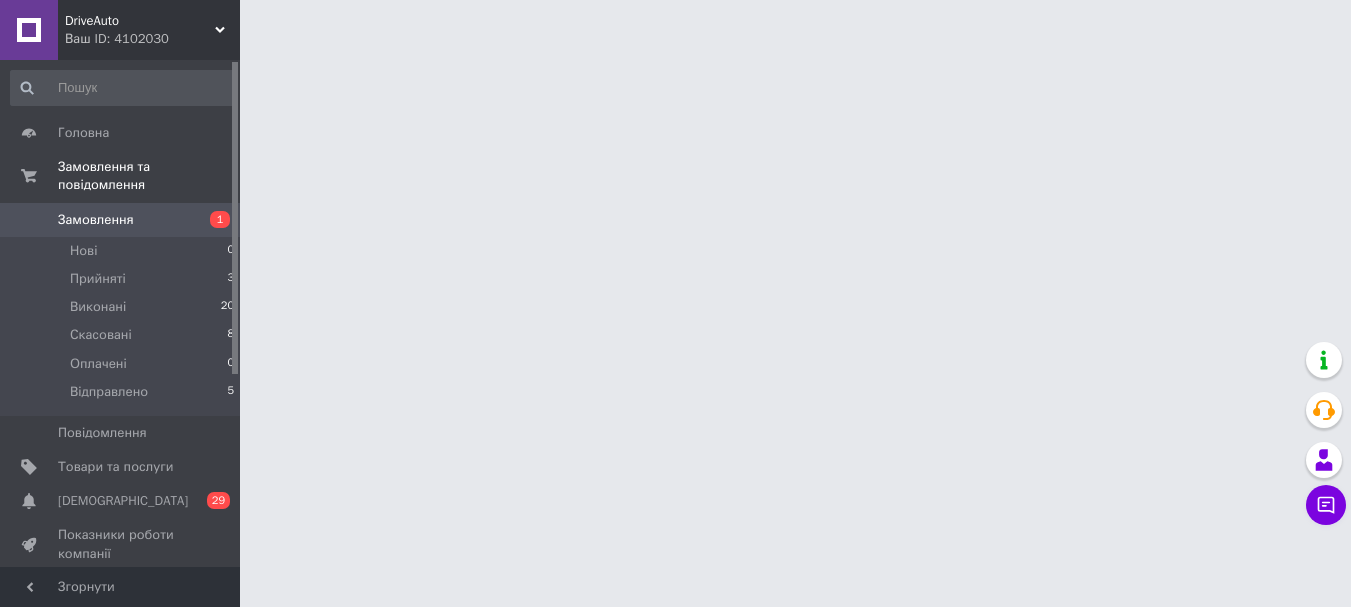 scroll, scrollTop: 0, scrollLeft: 0, axis: both 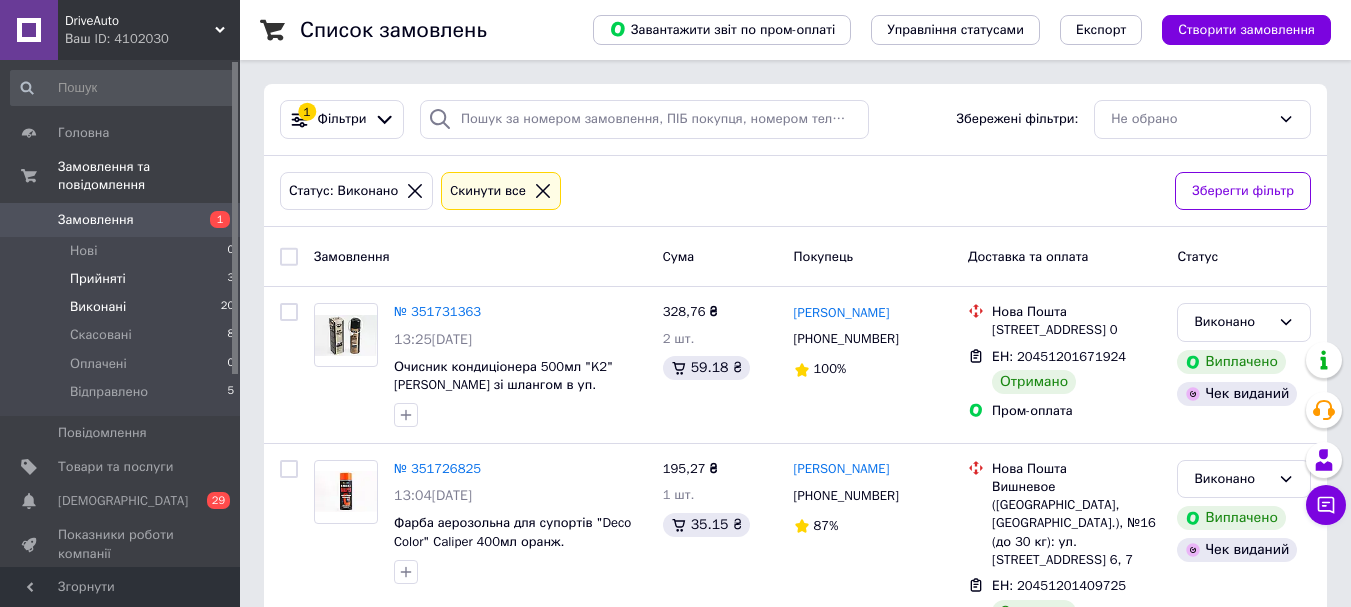 click on "Прийняті" at bounding box center [98, 279] 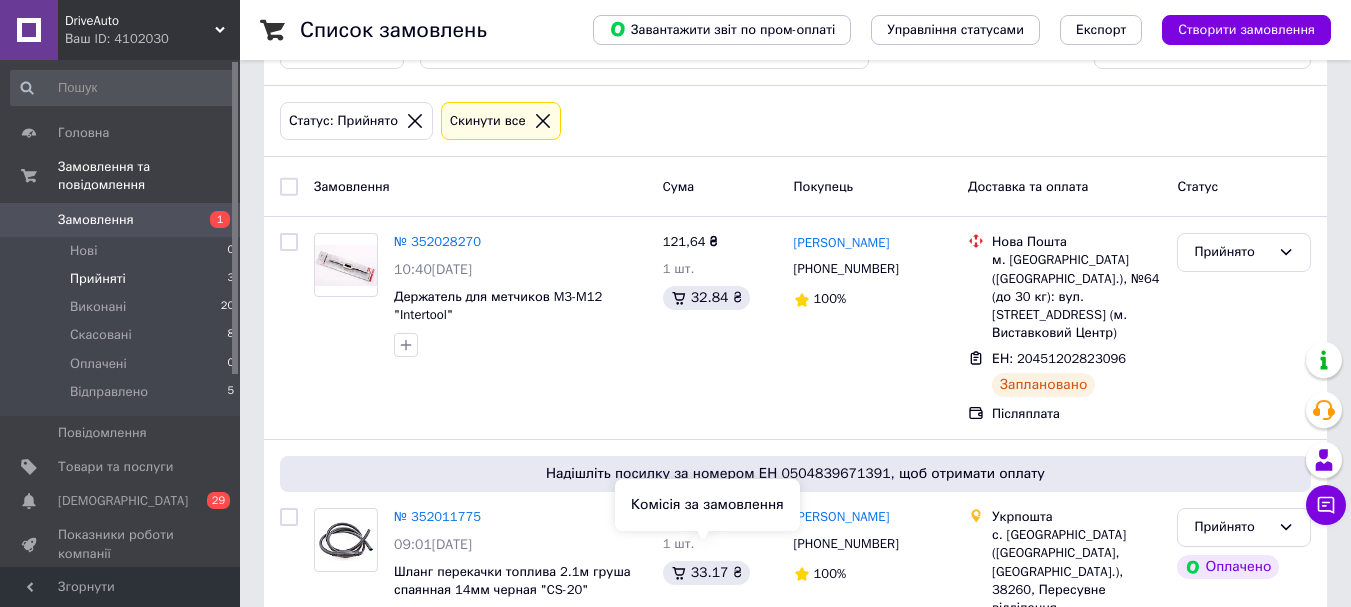 scroll, scrollTop: 0, scrollLeft: 0, axis: both 